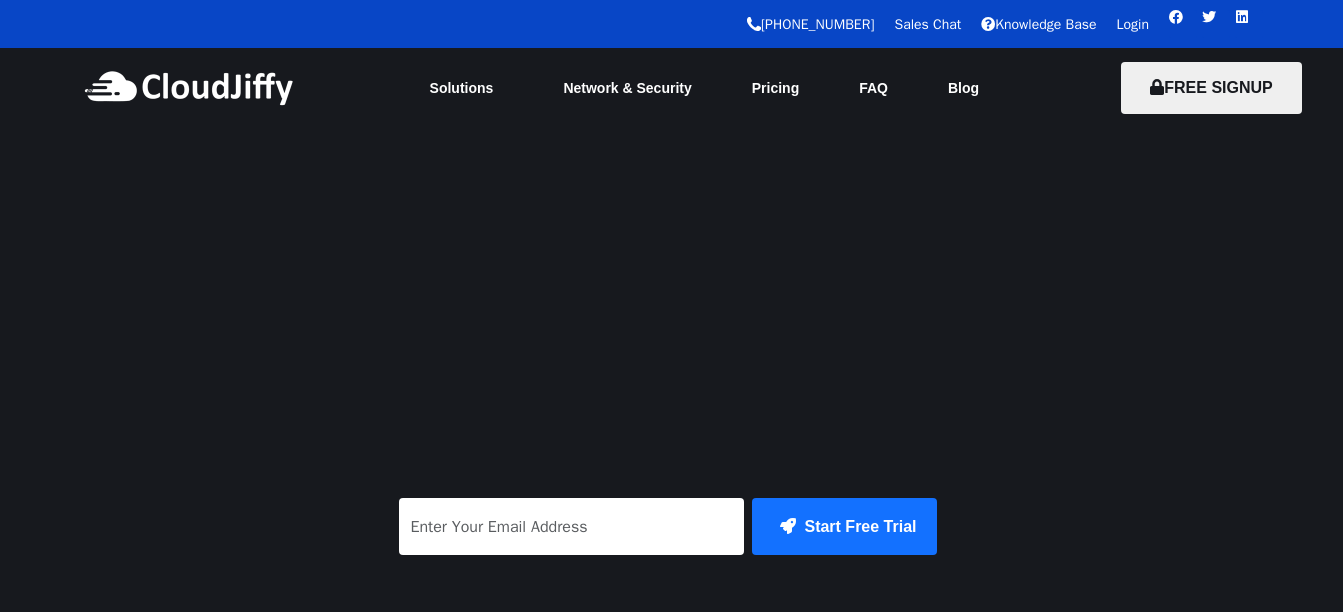 scroll, scrollTop: 0, scrollLeft: 0, axis: both 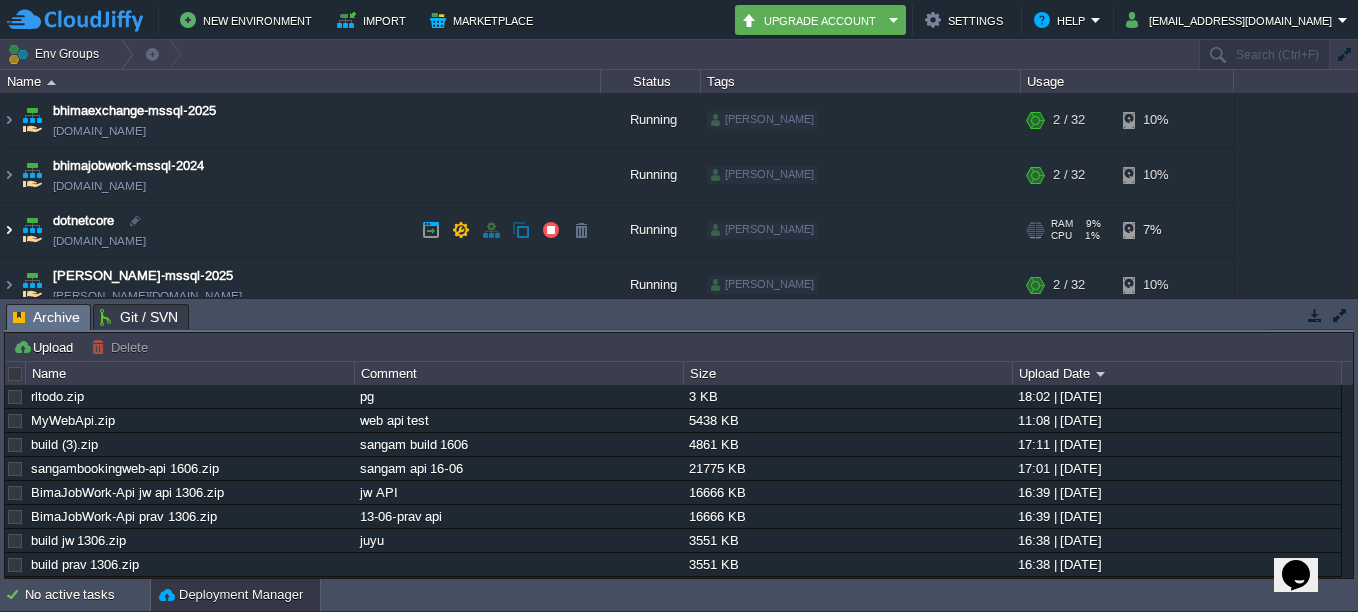 click at bounding box center [9, 230] 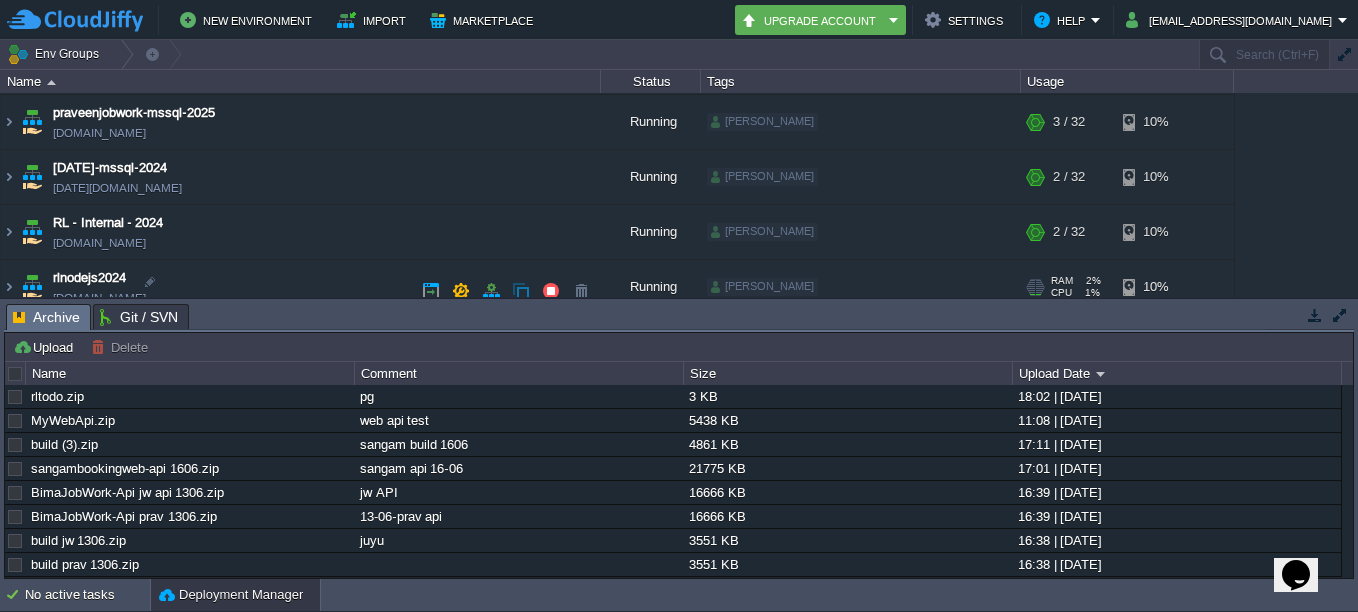 scroll, scrollTop: 634, scrollLeft: 0, axis: vertical 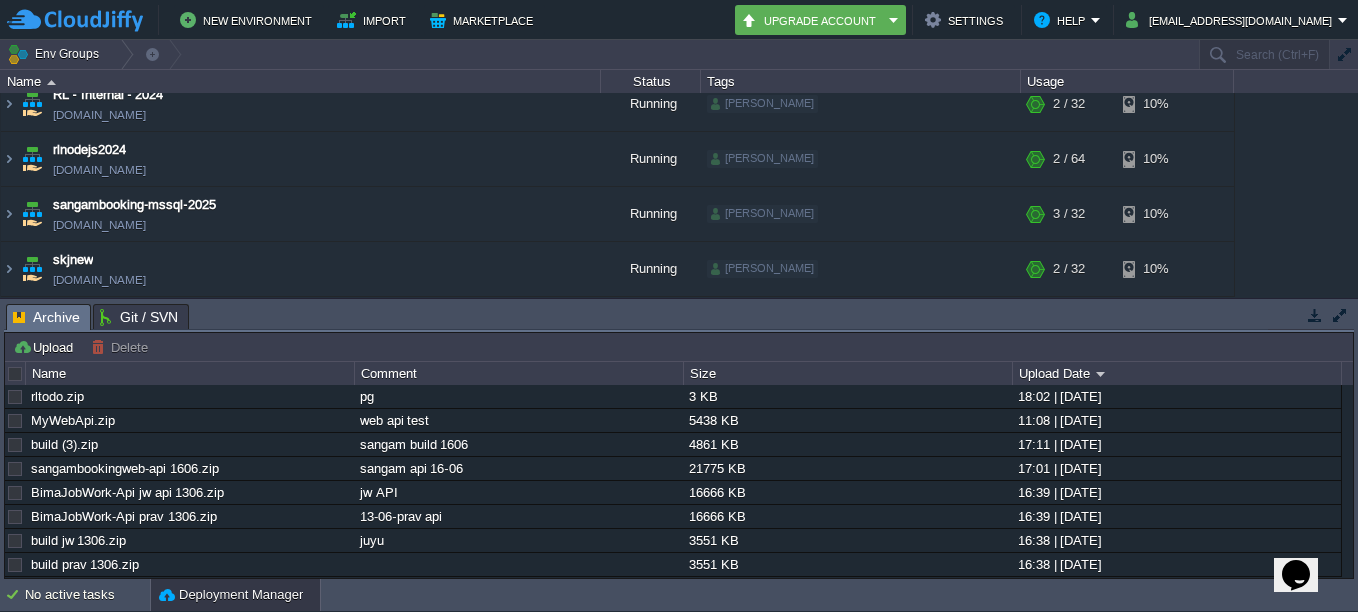 click on "New Environment Import Marketplace Bonus ₹0.00 Upgrade Account   Settings Help [EMAIL_ADDRESS][DOMAIN_NAME]       Env Groups                     Search (Ctrl+F)         auto-gen Name Status Tags Usage bhimaexchange-mssql-2025 [DOMAIN_NAME] Running                  [PERSON_NAME]              + Add to Env Group                                                                                                                                                            RAM                 4%                                         CPU                 1%                             2 / 32                    10%     bhimajobwork-mssql-2024 [DOMAIN_NAME] Running                  [PERSON_NAME]              + Add to Env Group                                                                                                                                                            RAM                 4%                                         CPU                 1%" 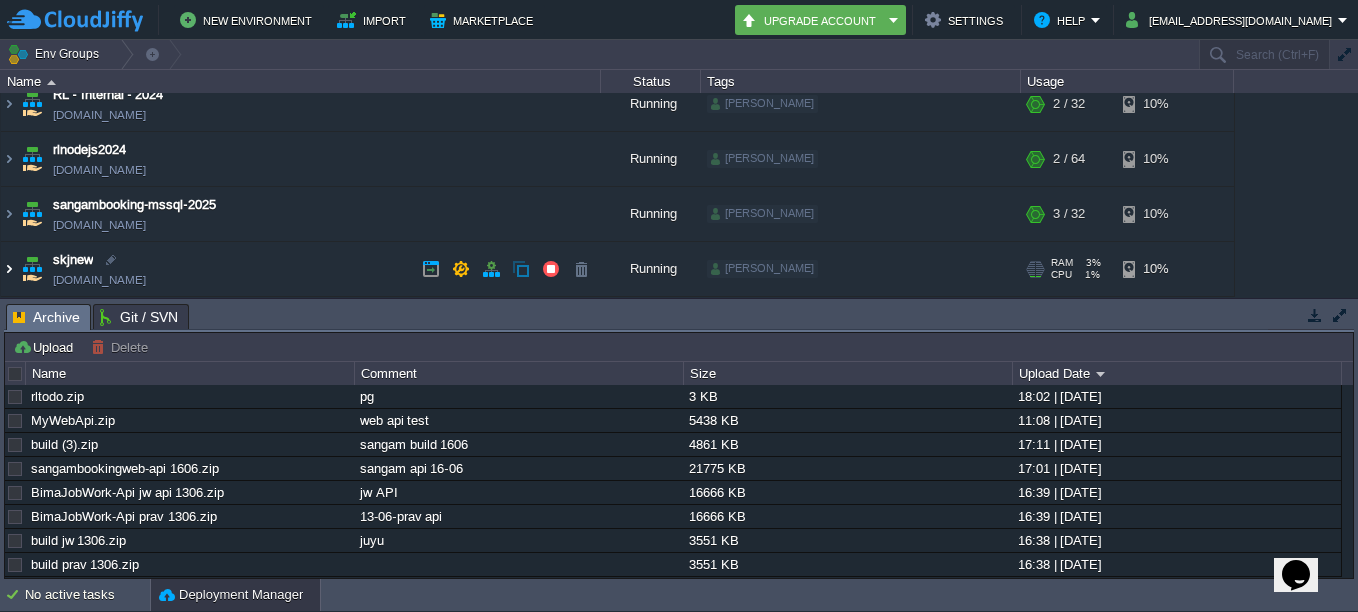 click at bounding box center (9, 269) 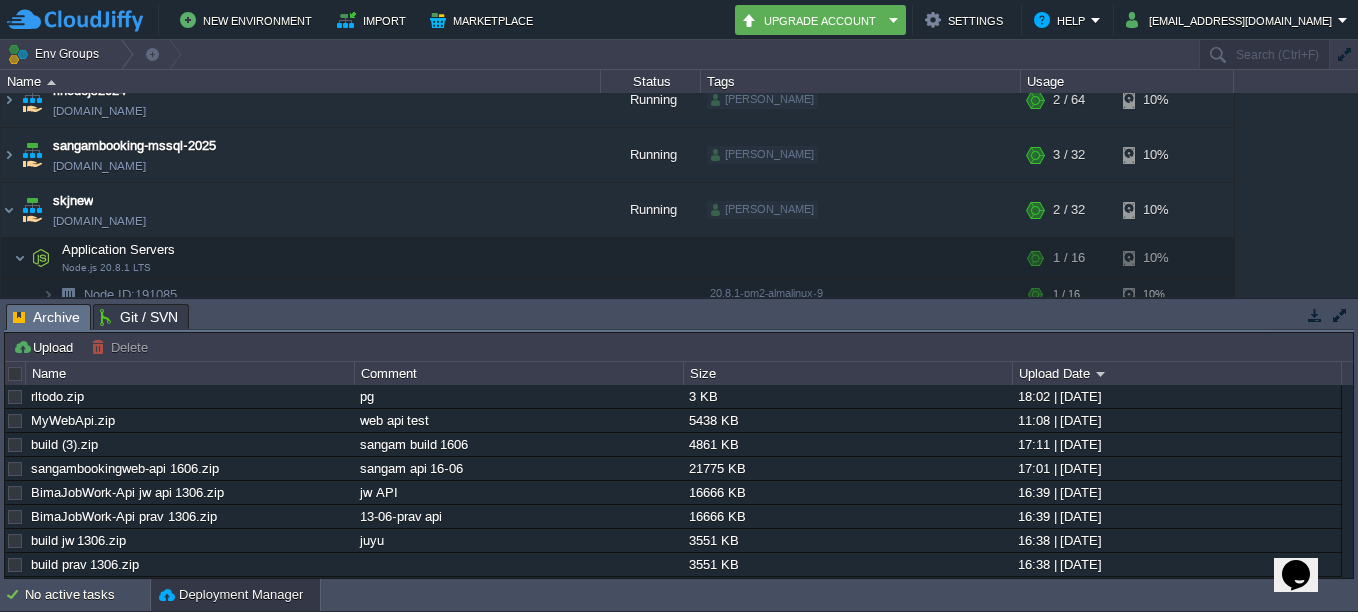 scroll, scrollTop: 812, scrollLeft: 0, axis: vertical 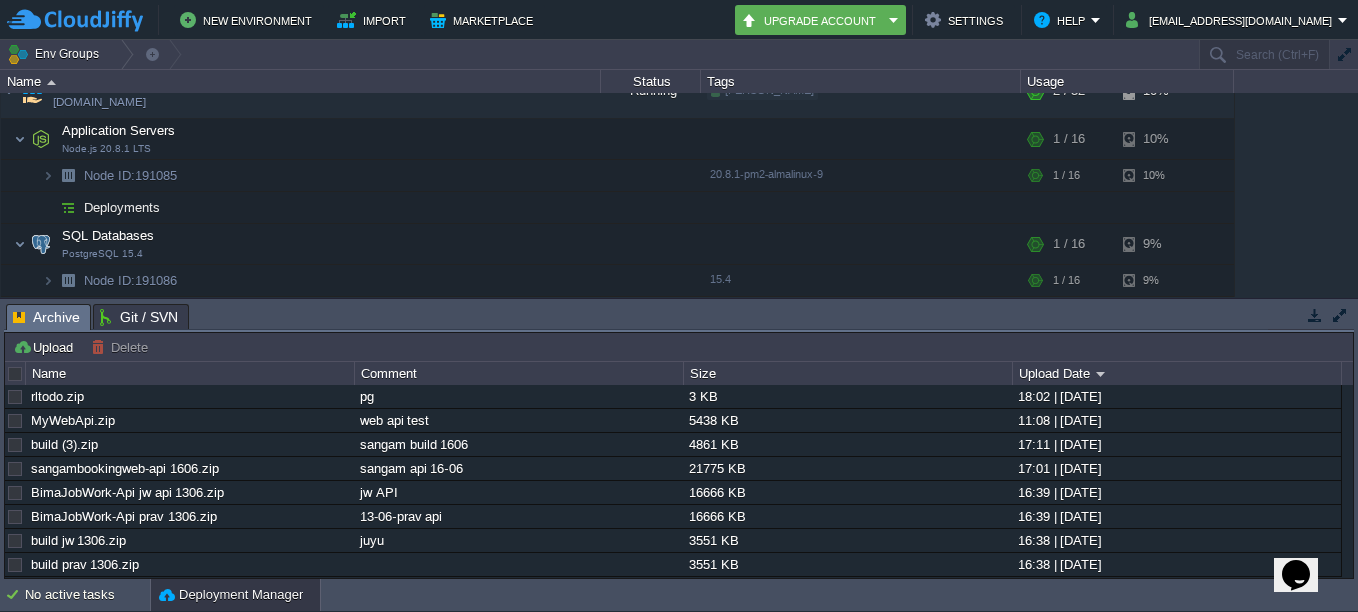 click 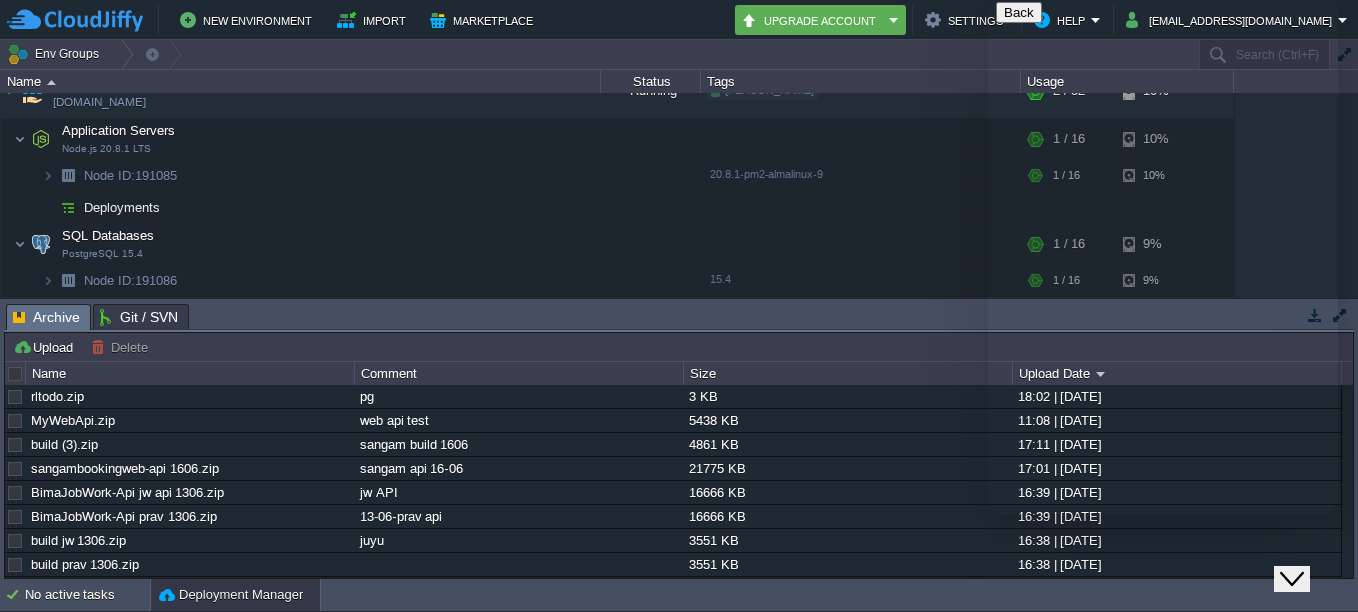 click on "New Conversation   We typically reply in a few minutes" at bounding box center [1163, 637] 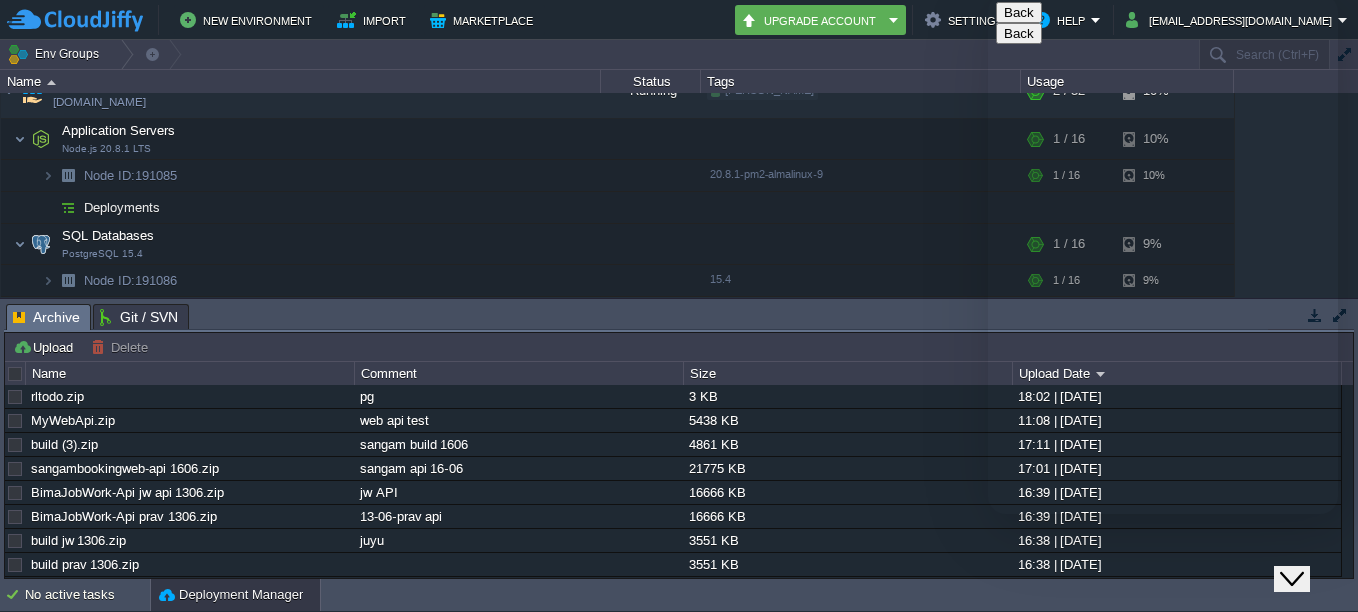 click on "[EMAIL_ADDRESS][DOMAIN_NAME] *  Email" at bounding box center [1163, 693] 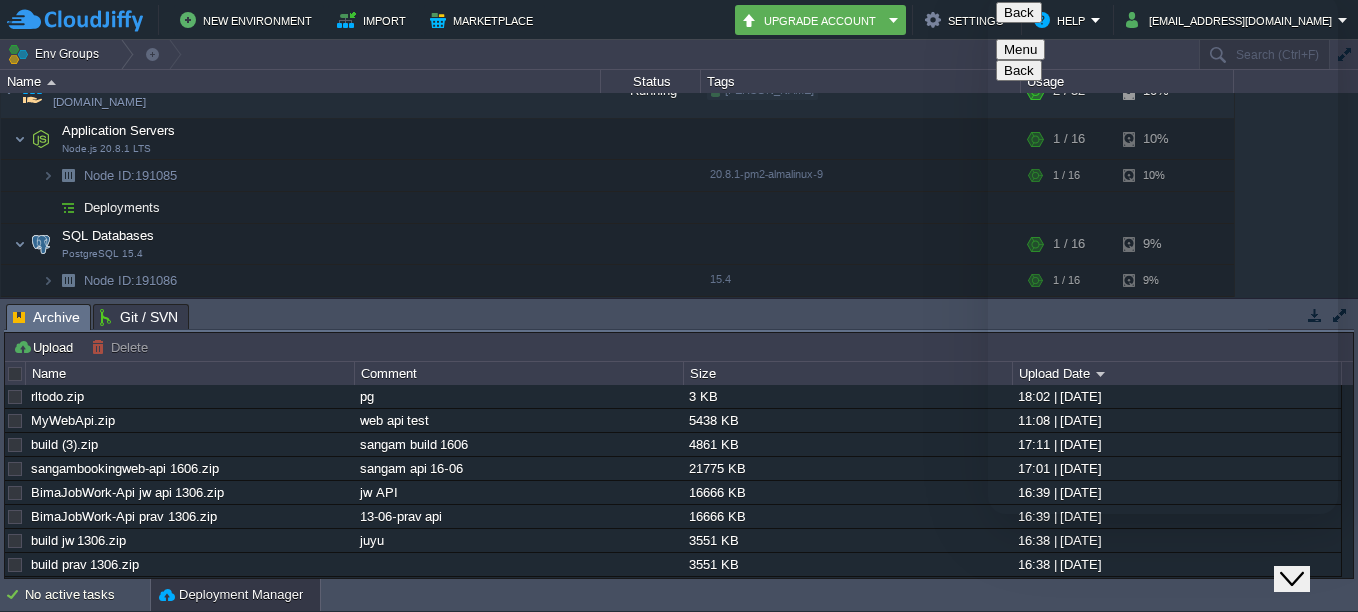 click at bounding box center [988, -6] 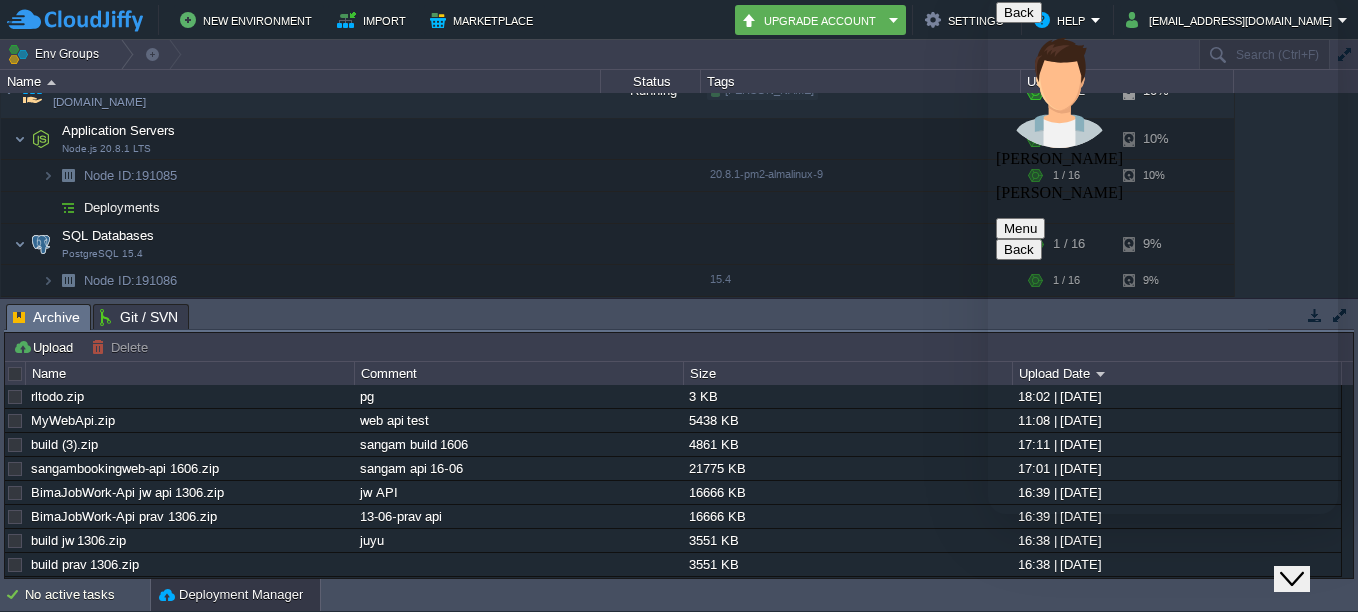 click on "how to restore postgress db in" at bounding box center (988, -6) 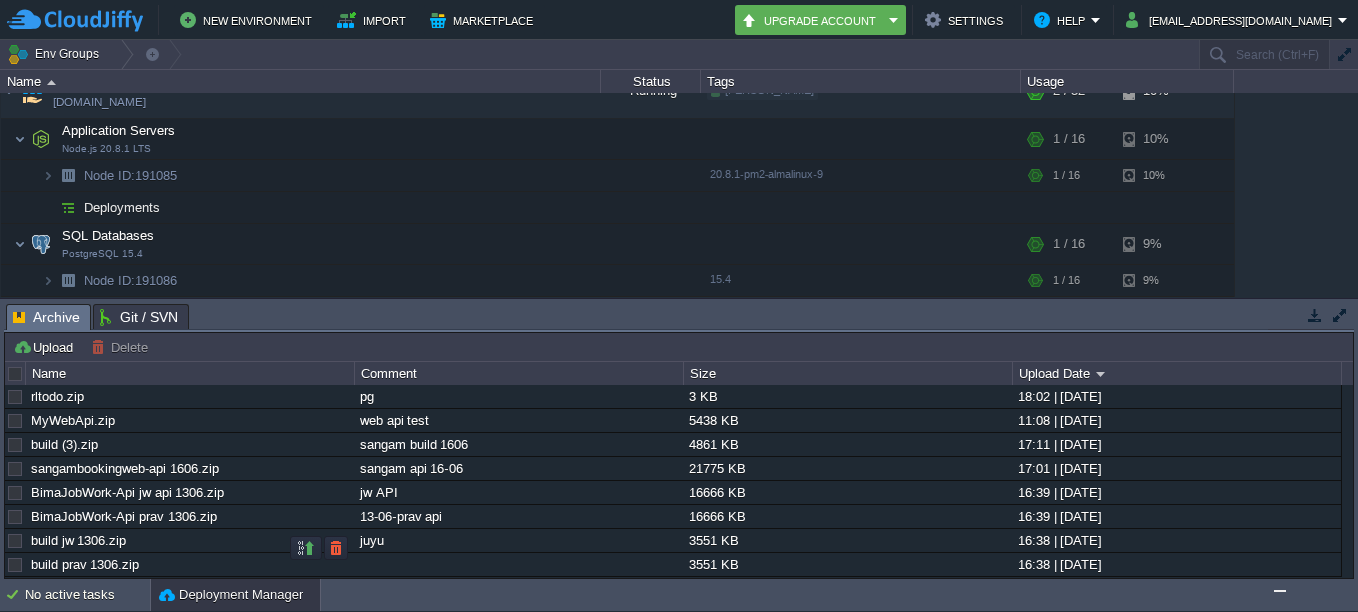 drag, startPoint x: 1339, startPoint y: 560, endPoint x: 62, endPoint y: 30, distance: 1382.6167 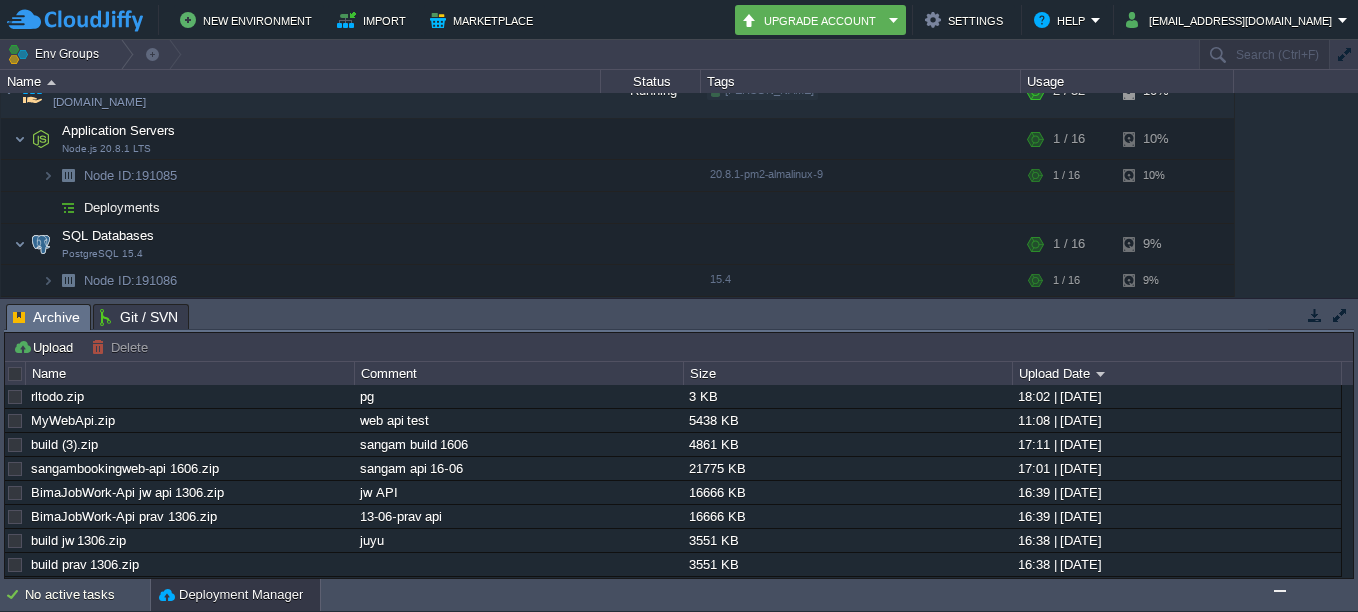 click at bounding box center (1280, 591) 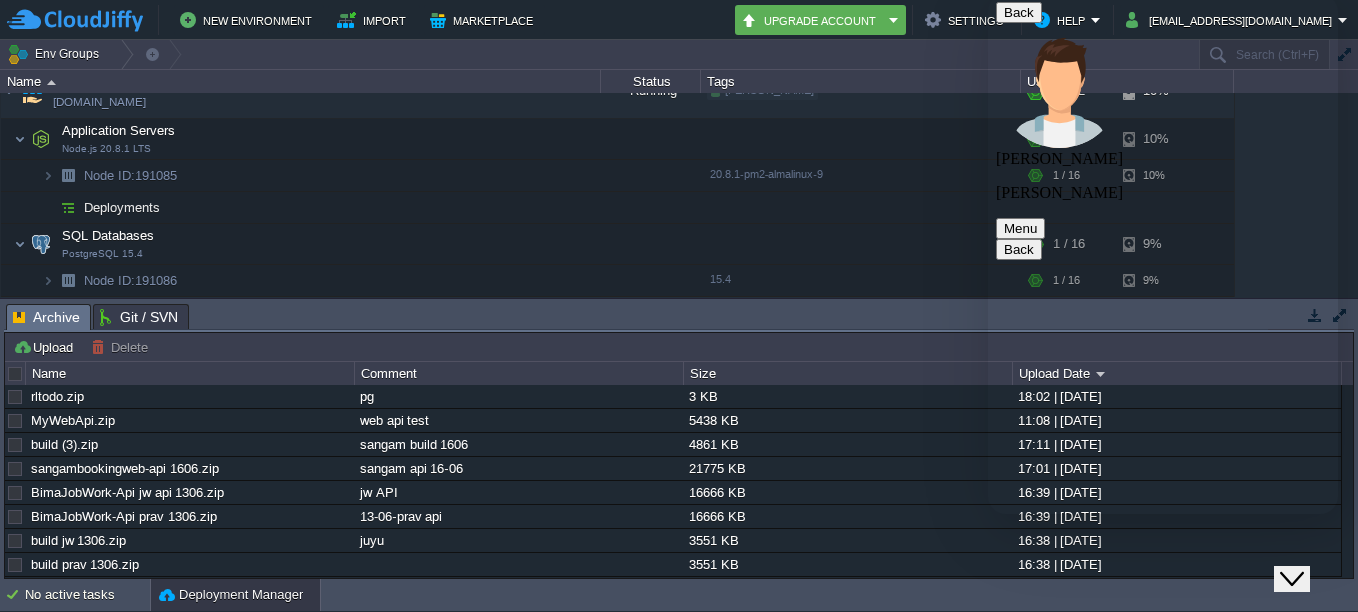 click on "Close Chat This icon closes the chat window." 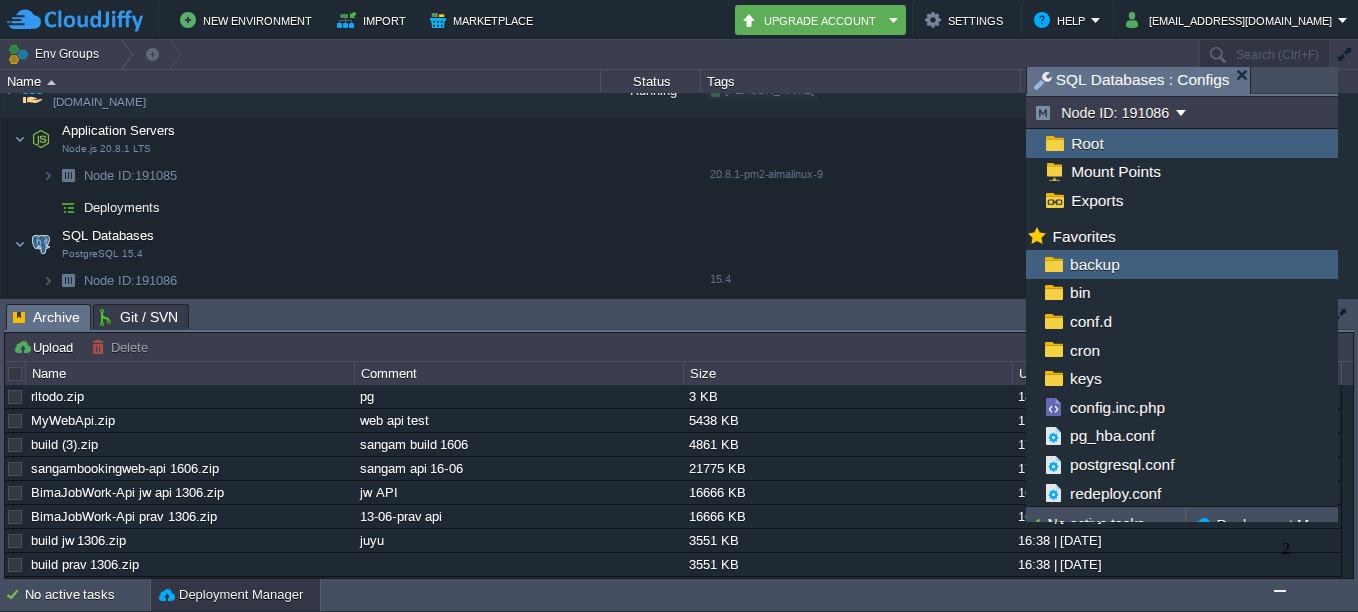 click at bounding box center (1838, 298) 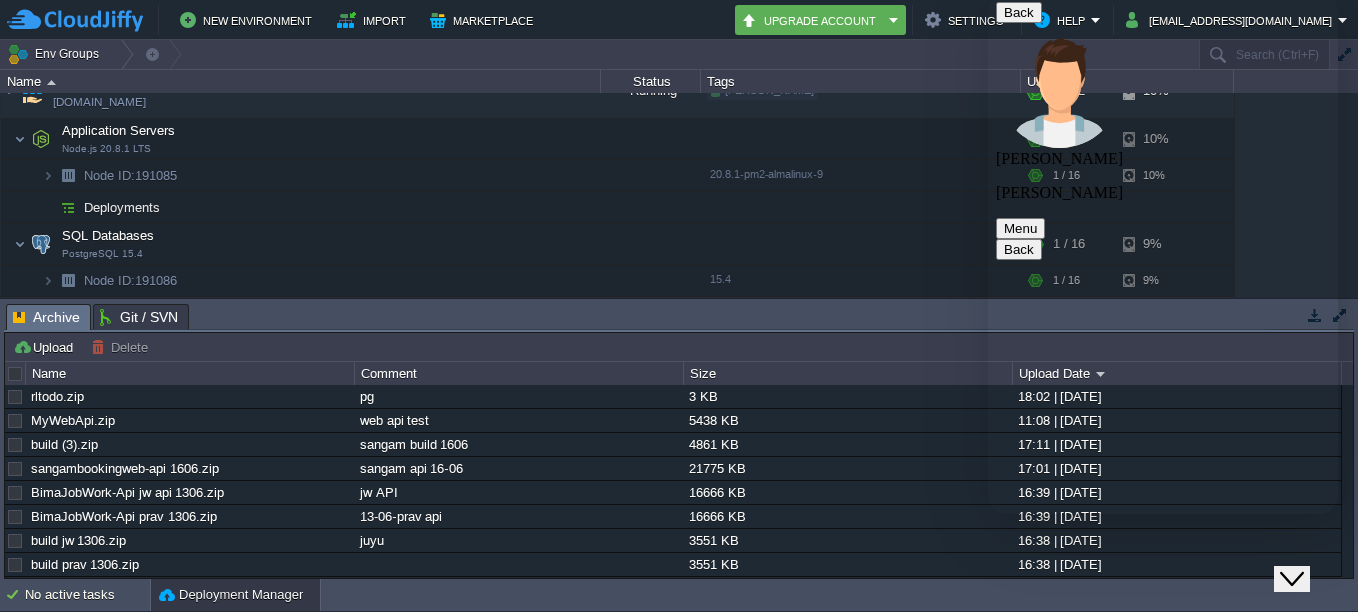 scroll, scrollTop: 582, scrollLeft: 0, axis: vertical 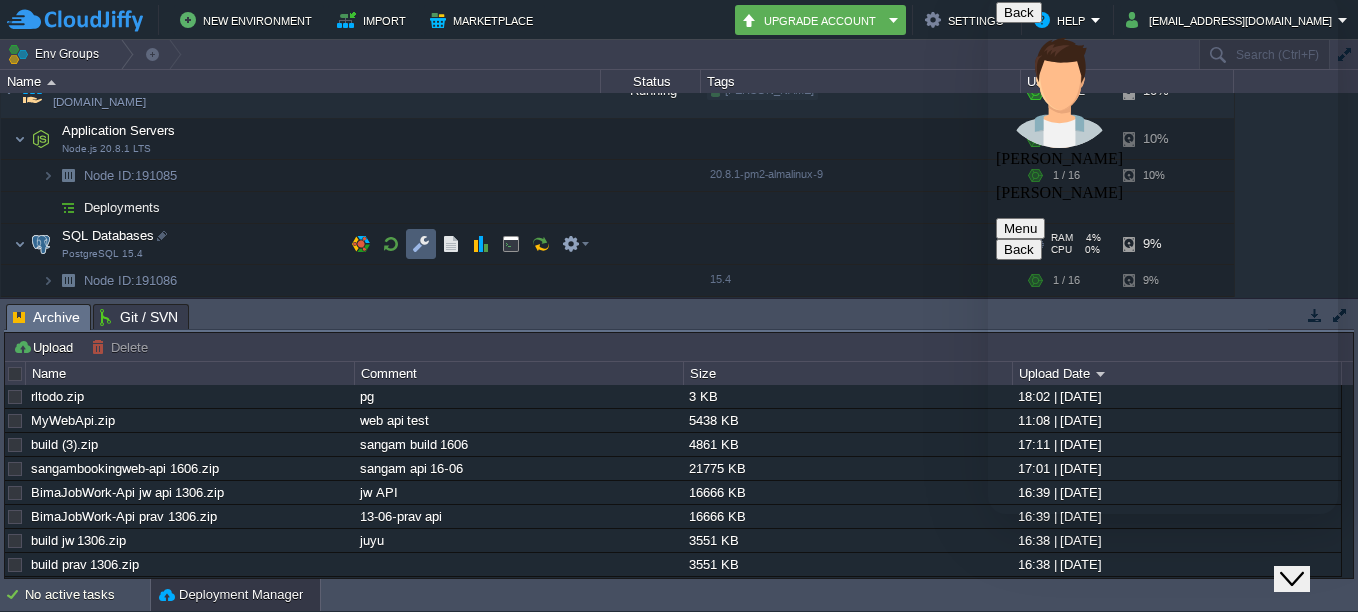 click at bounding box center [421, 244] 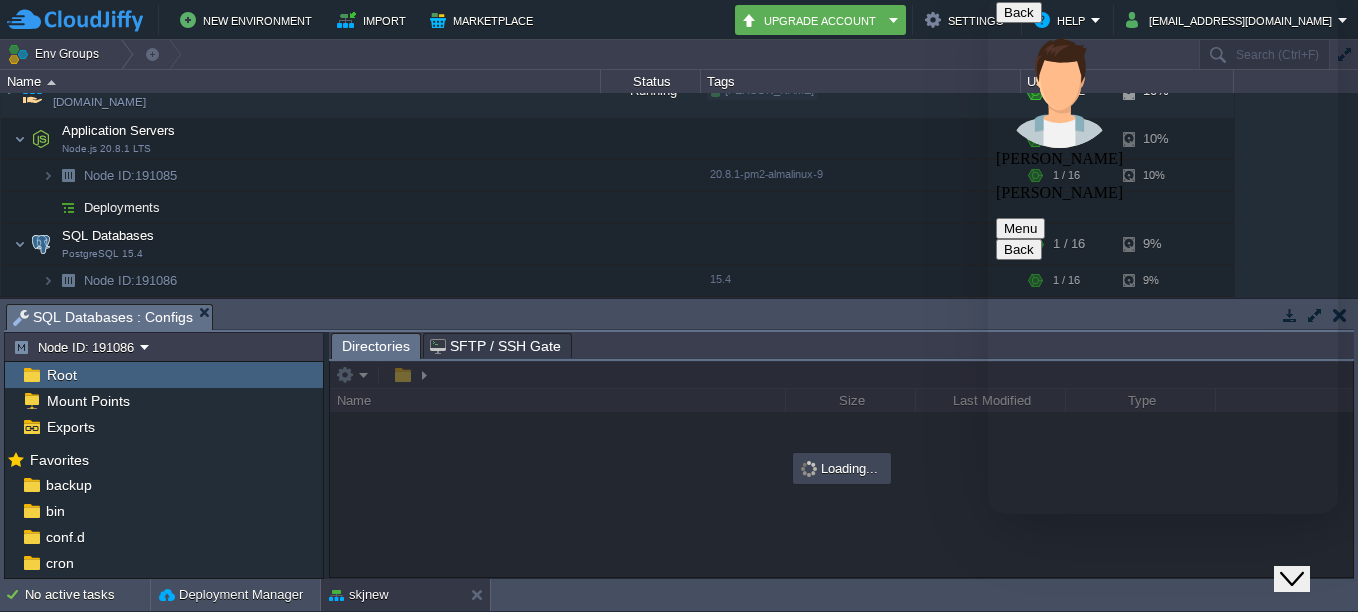 click on "Root" at bounding box center [61, 375] 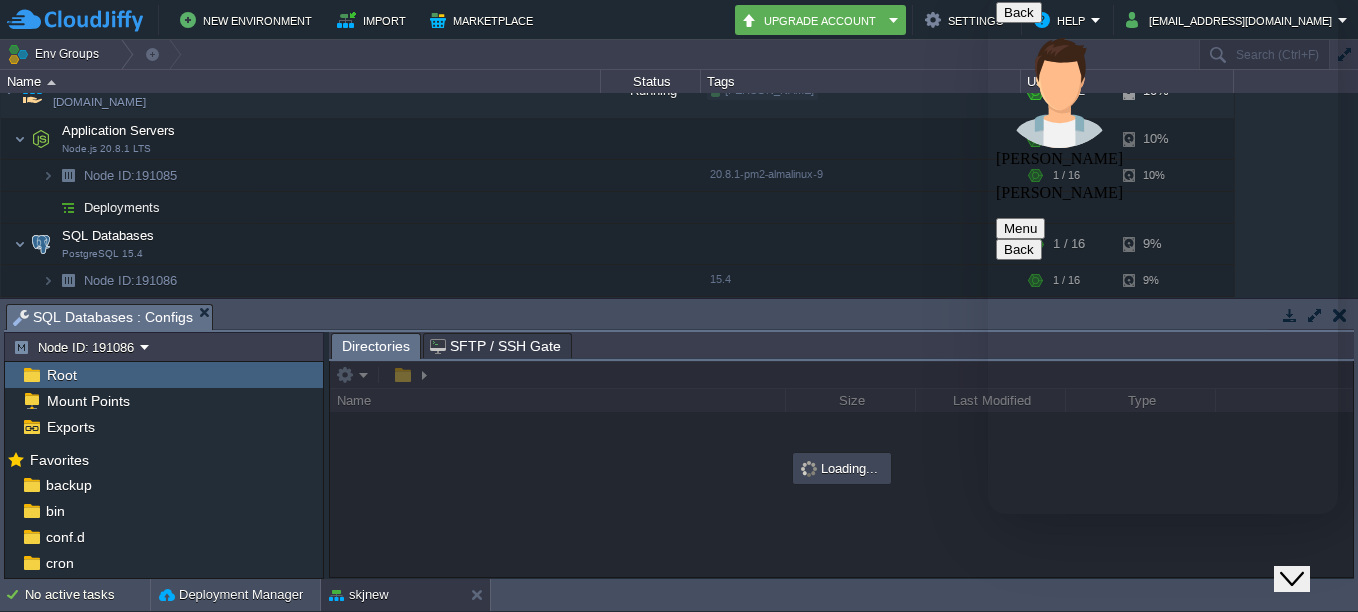 click on "Root" at bounding box center (61, 375) 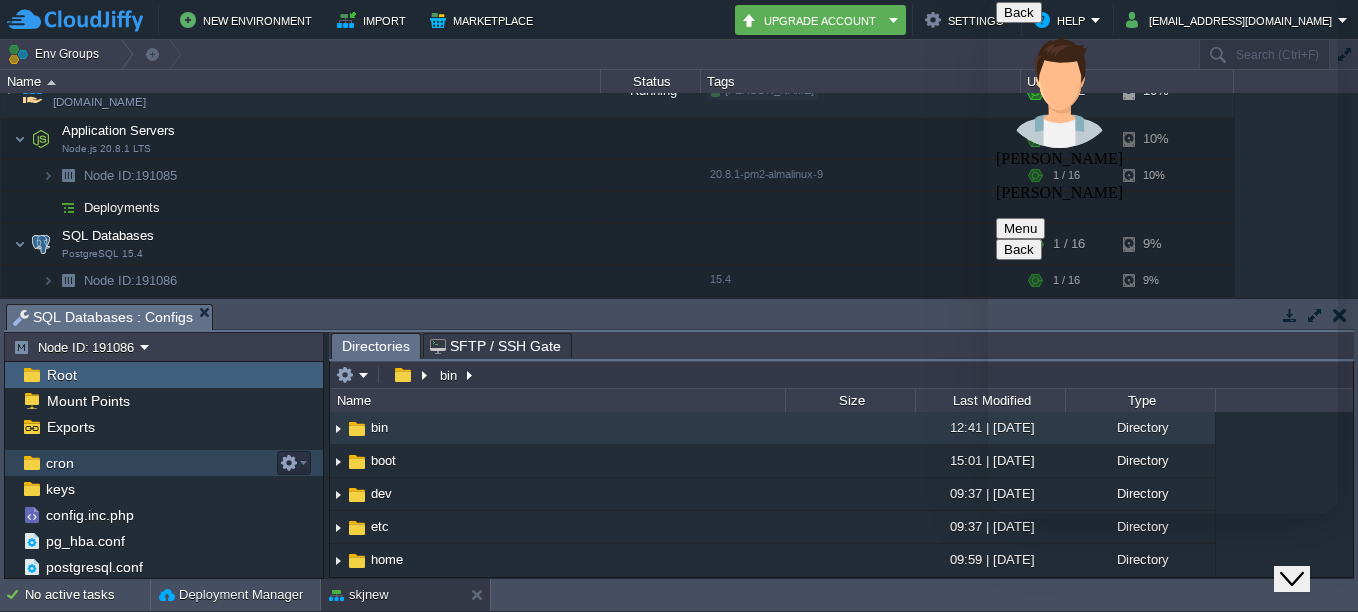 scroll, scrollTop: 0, scrollLeft: 0, axis: both 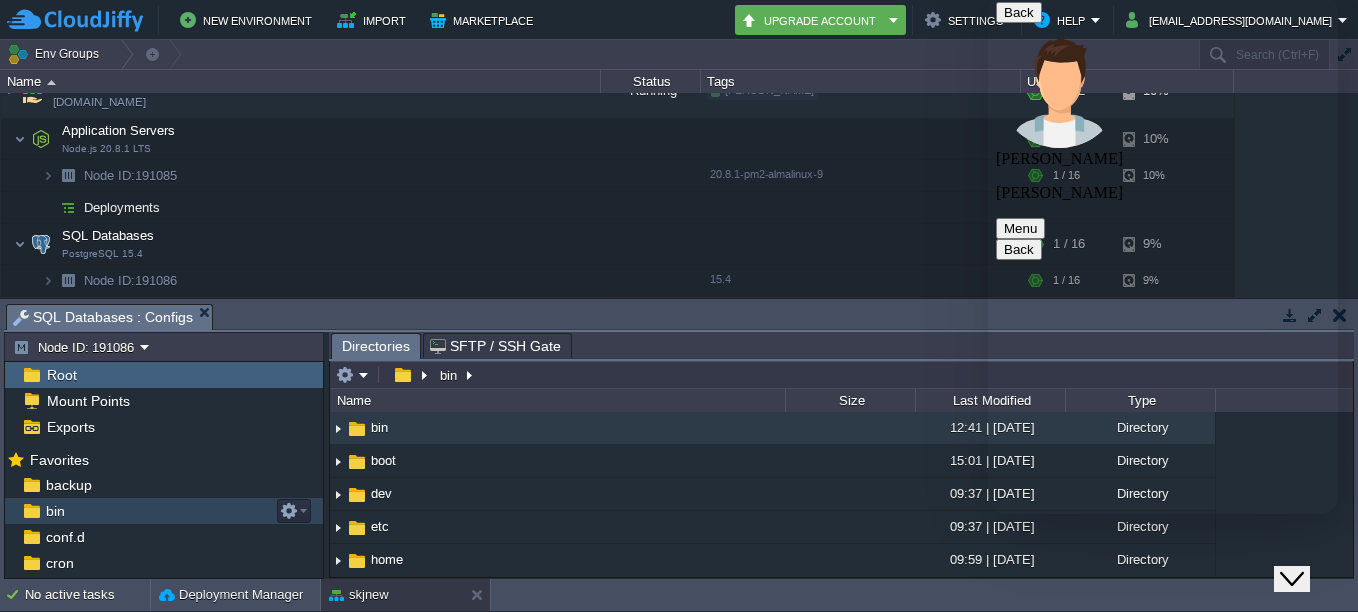 click on "bin" at bounding box center [164, 511] 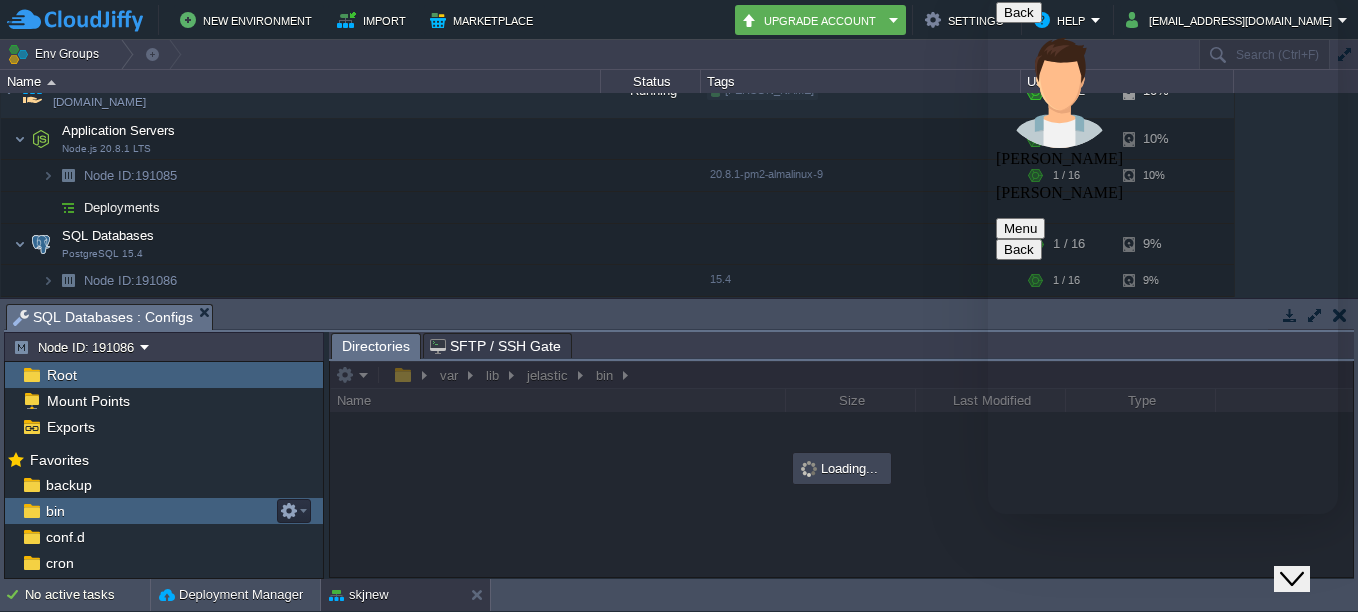 click on "bin" at bounding box center (164, 511) 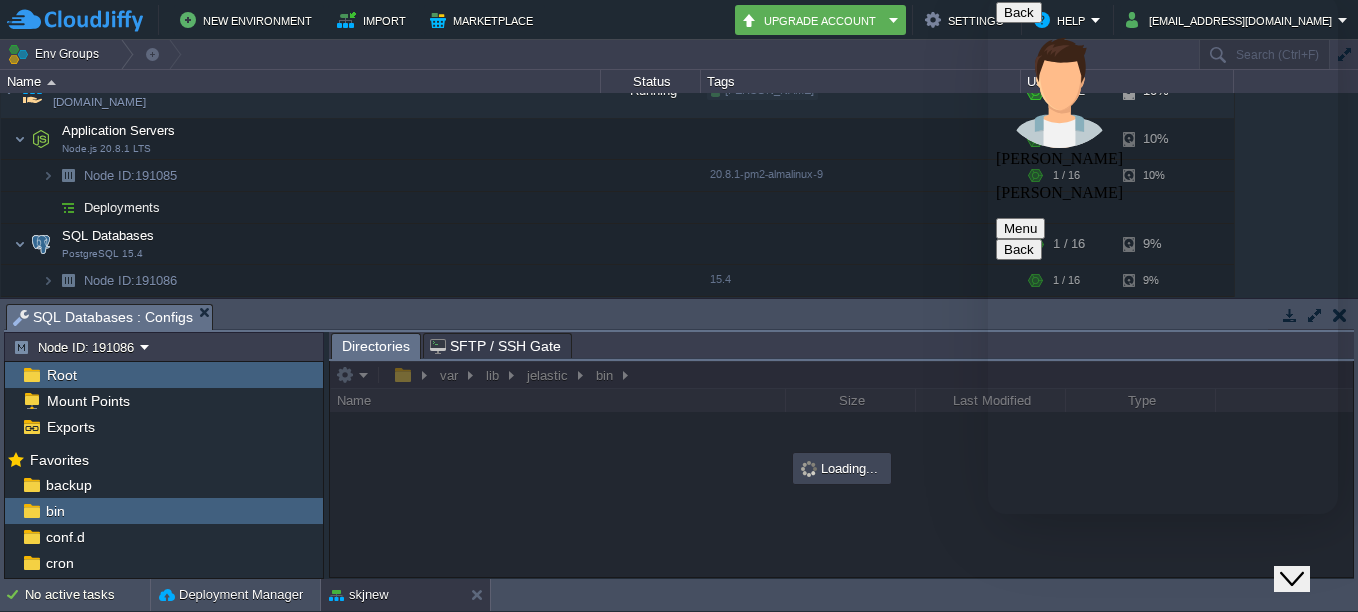 click on "Root" at bounding box center [164, 375] 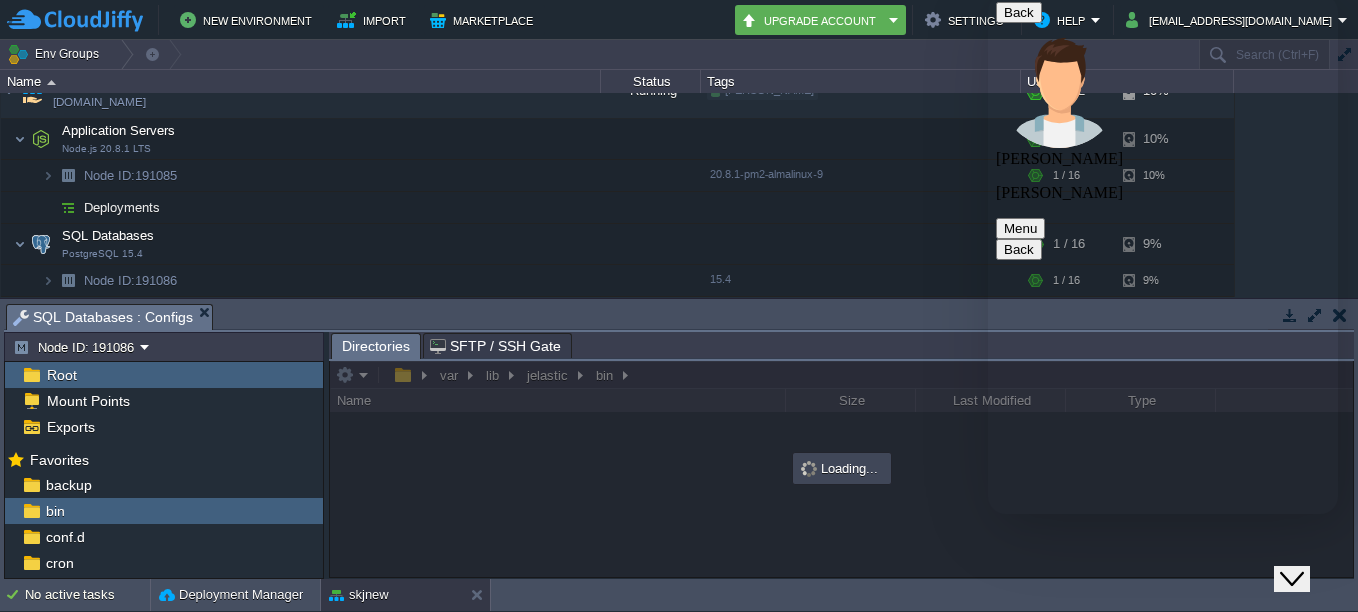 click on "Root" at bounding box center (164, 375) 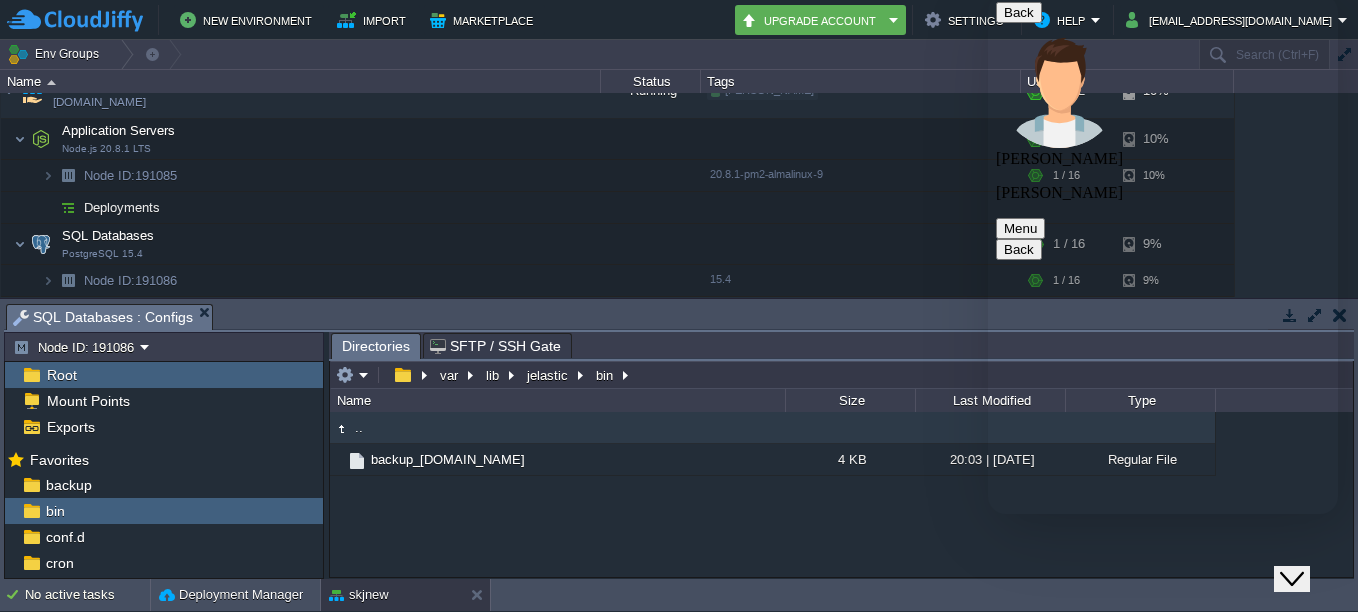 click at bounding box center (1848, 3193) 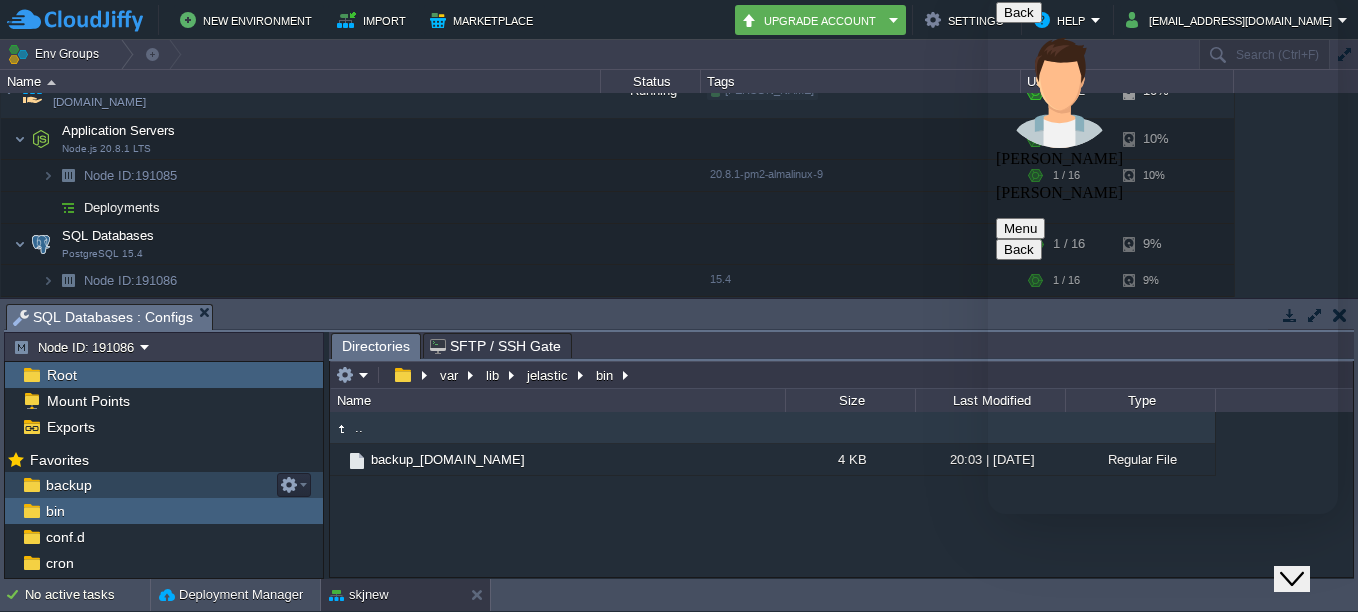click on "backup" at bounding box center (68, 485) 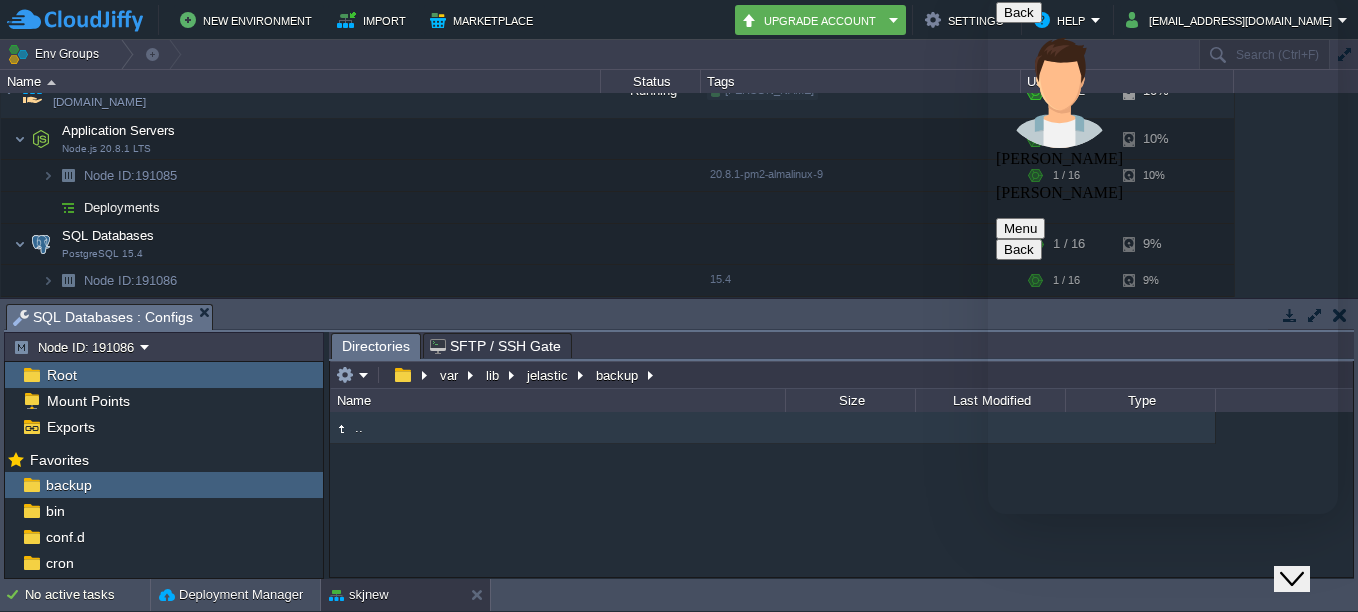 click on "Close Chat This icon closes the chat window." at bounding box center [1292, 579] 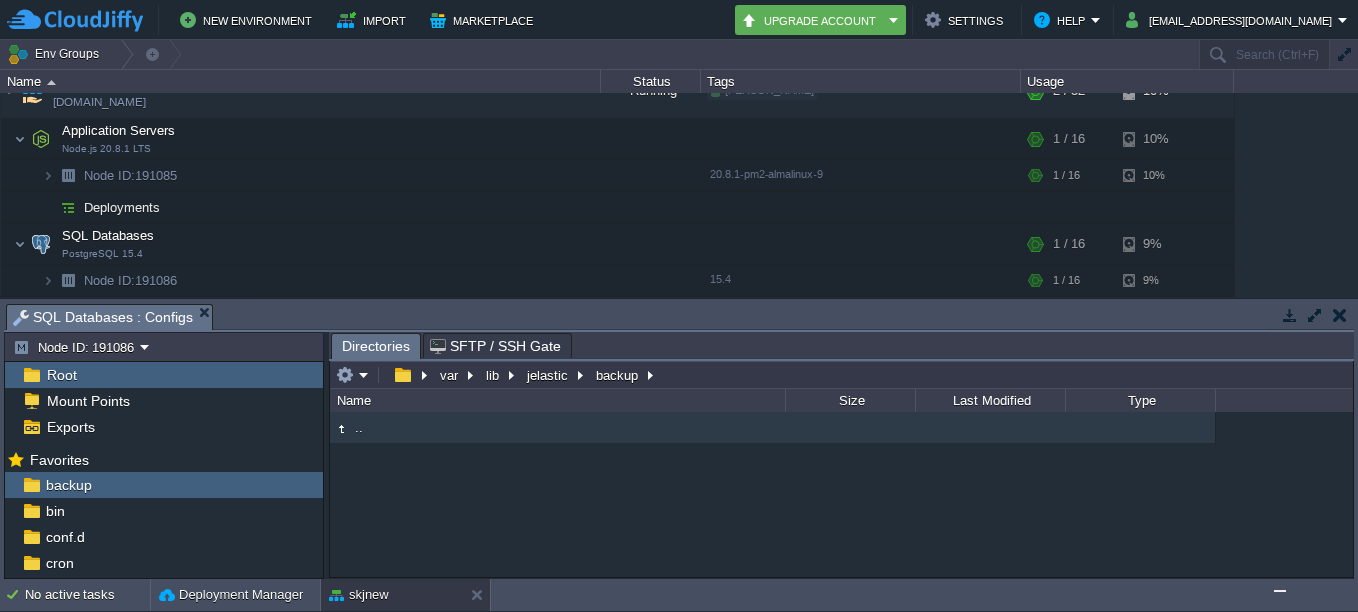 click at bounding box center (1280, 591) 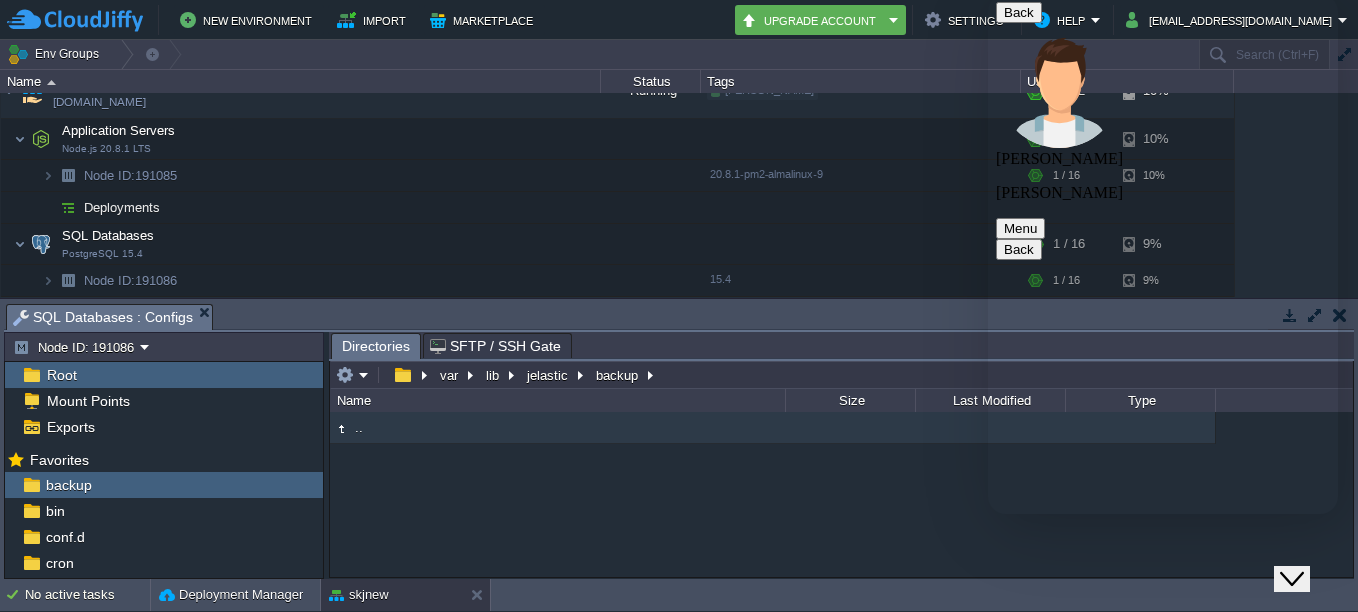 click on "Close Chat This icon closes the chat window." at bounding box center (1292, 579) 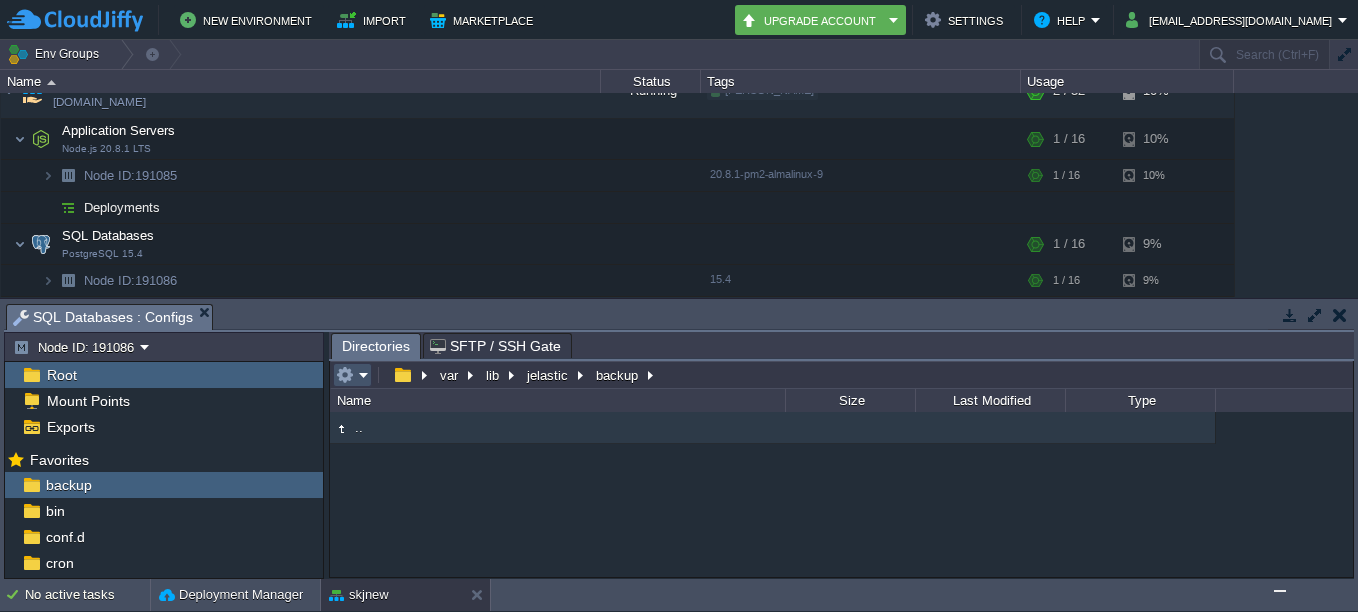 click at bounding box center (345, 375) 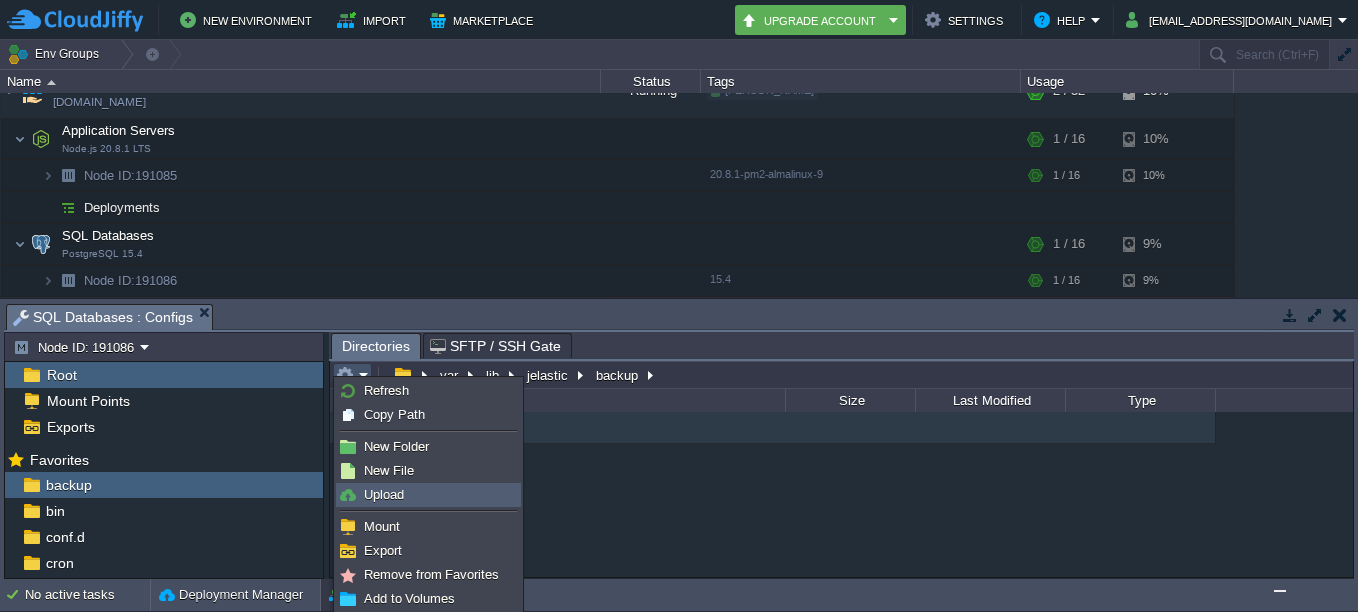 click on "Upload" at bounding box center [428, 495] 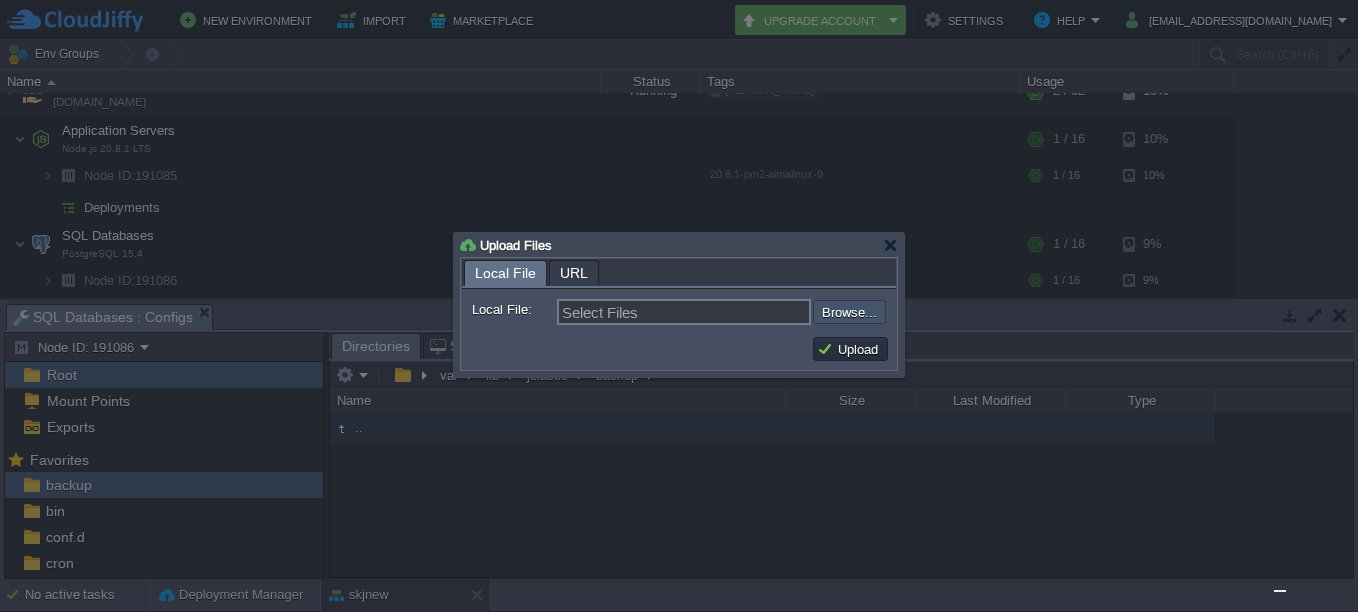 click at bounding box center [759, 312] 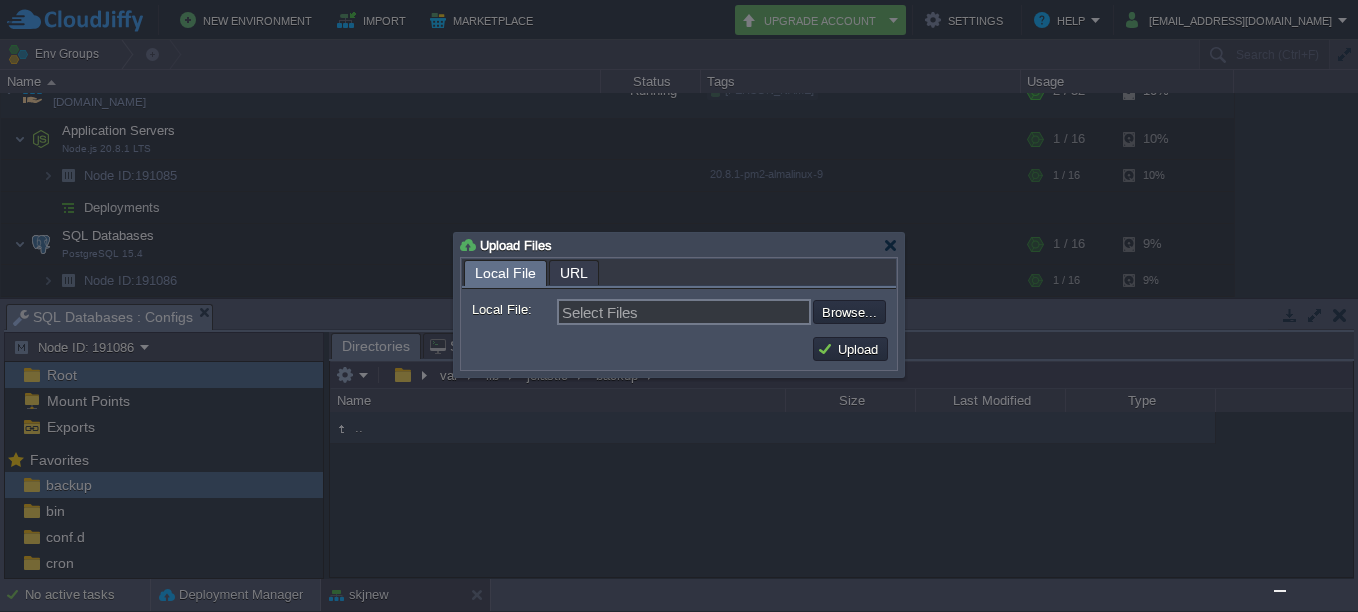 type on "C:\fakepath\rltodo.backup" 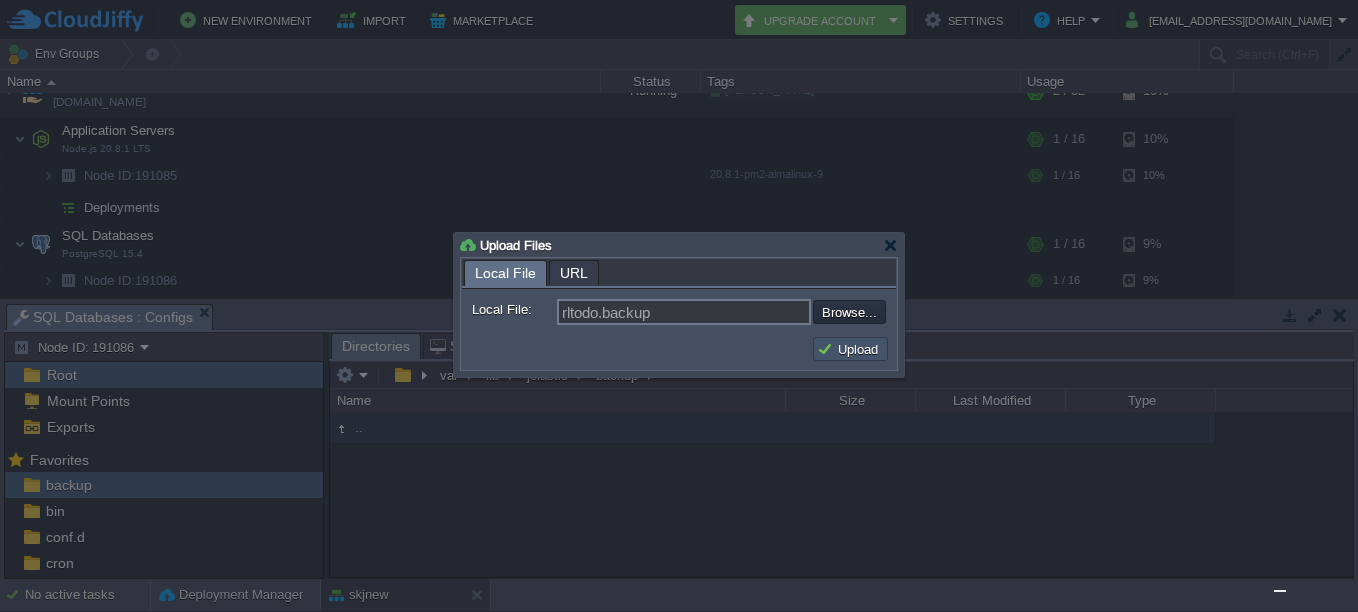 click on "Upload" at bounding box center (850, 349) 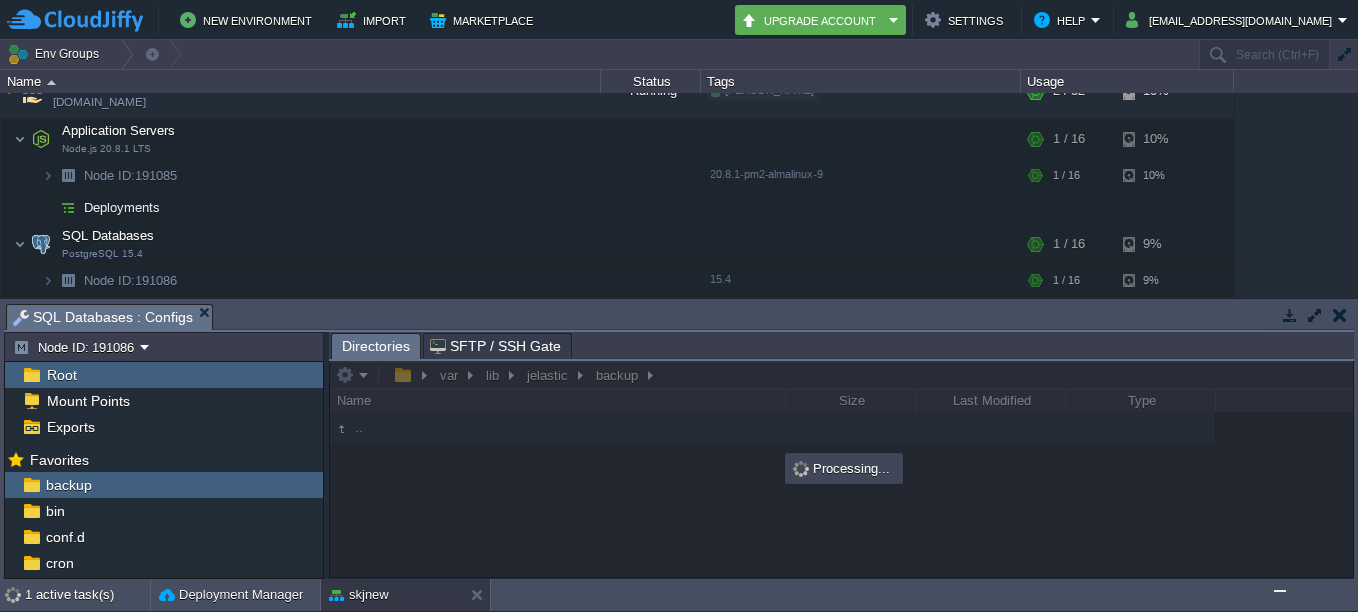 scroll, scrollTop: 0, scrollLeft: 0, axis: both 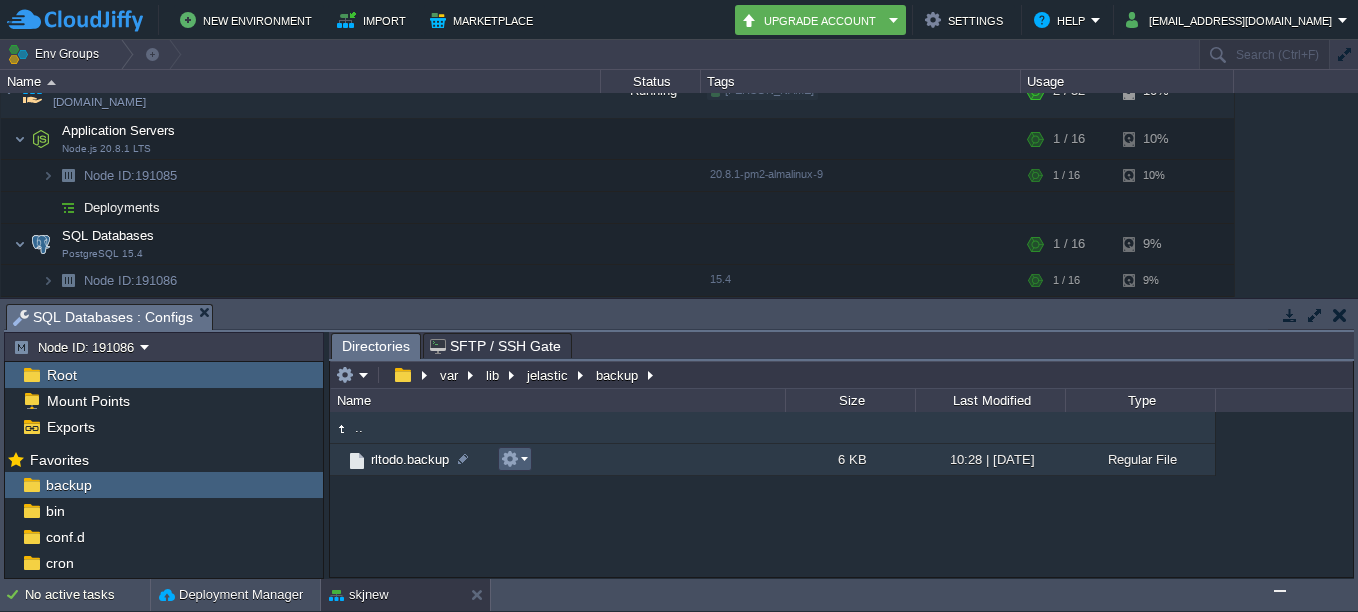 click at bounding box center [514, 459] 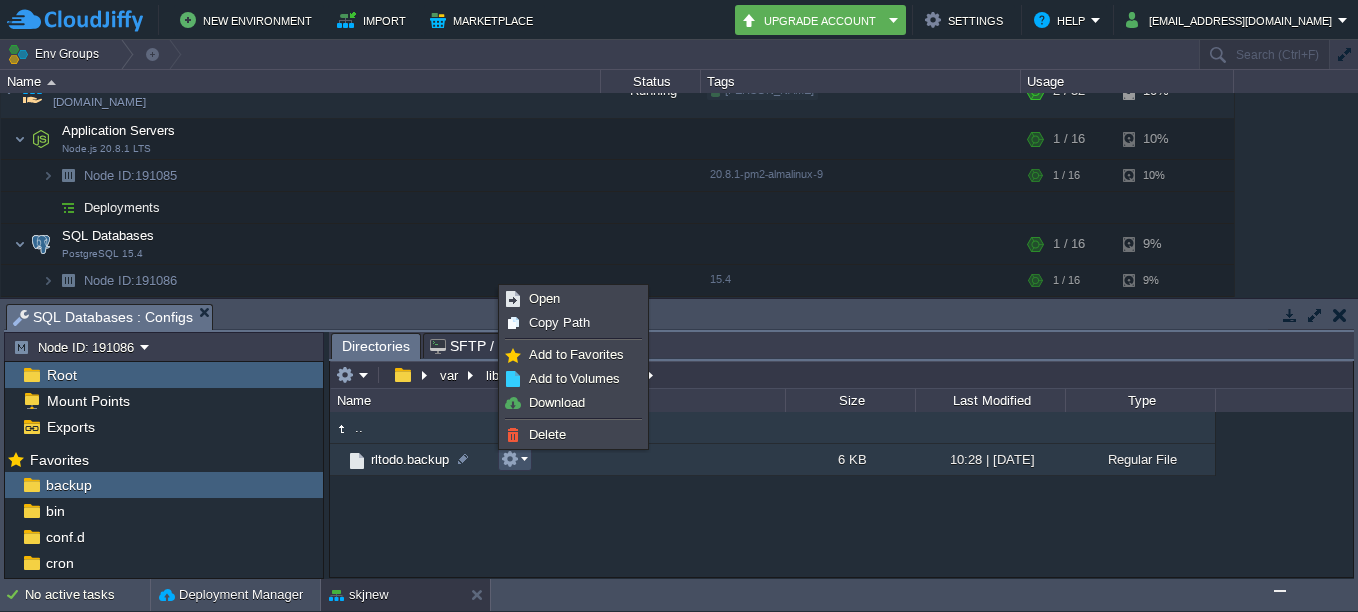click on ".. rltodo.backup 6 KB 10:28   |   [DATE] Regular File" at bounding box center (841, 494) 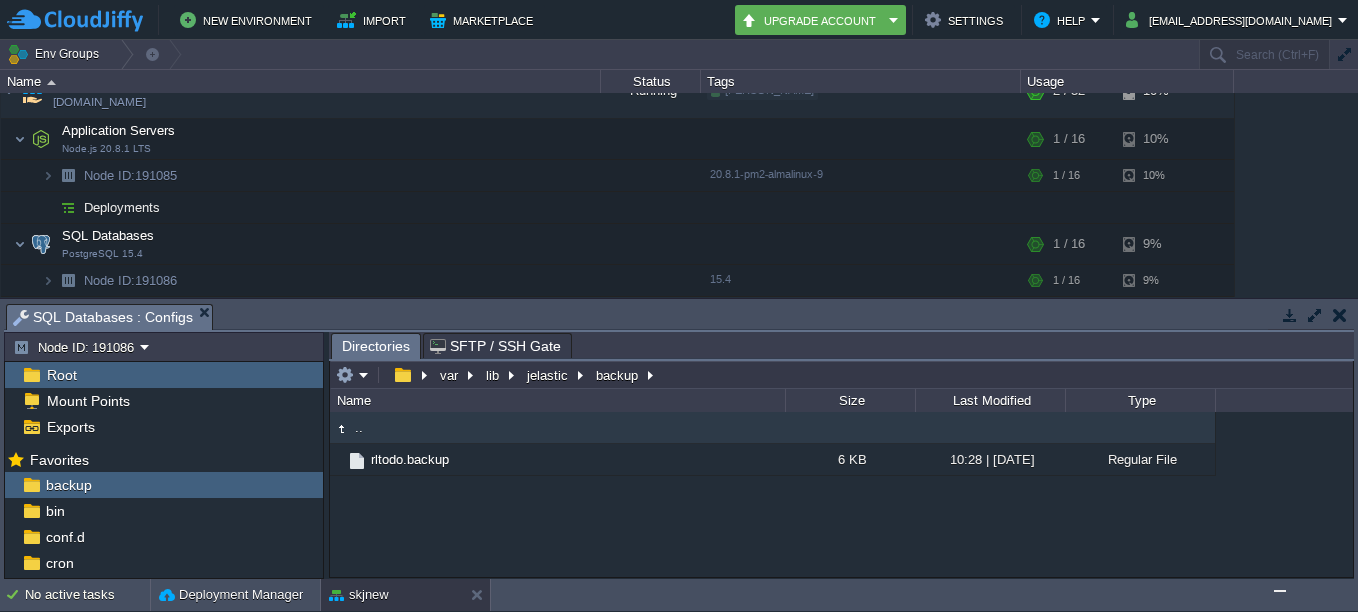 click at bounding box center [1280, 591] 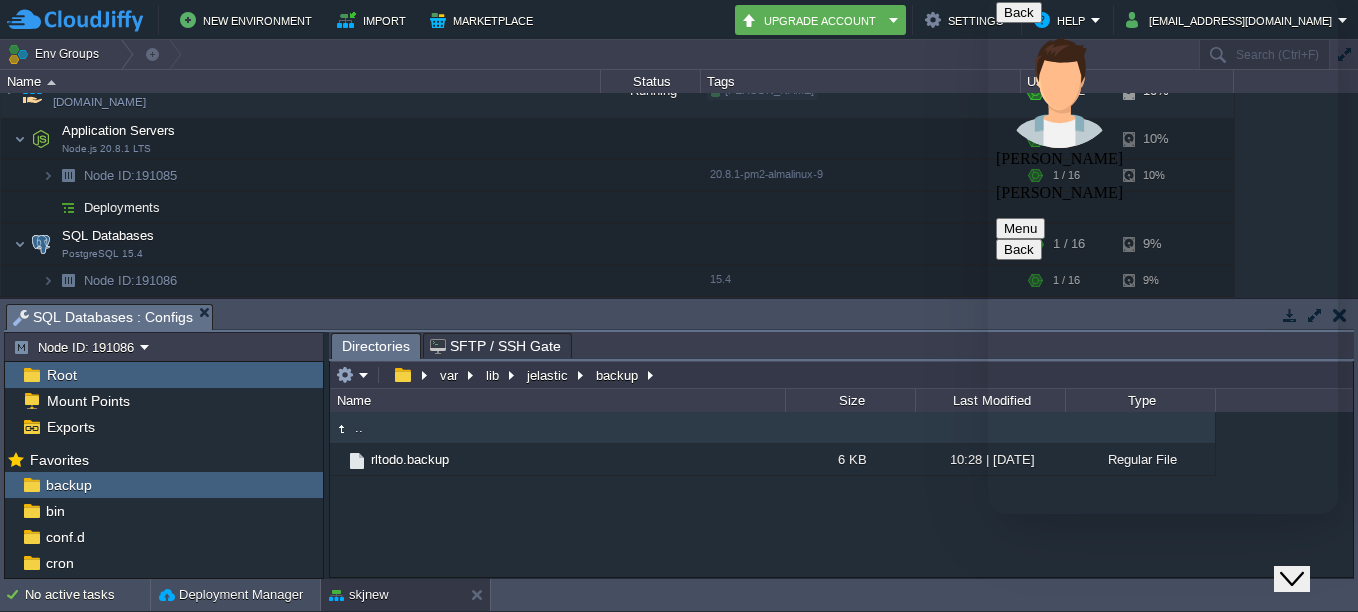 scroll, scrollTop: 1078, scrollLeft: 0, axis: vertical 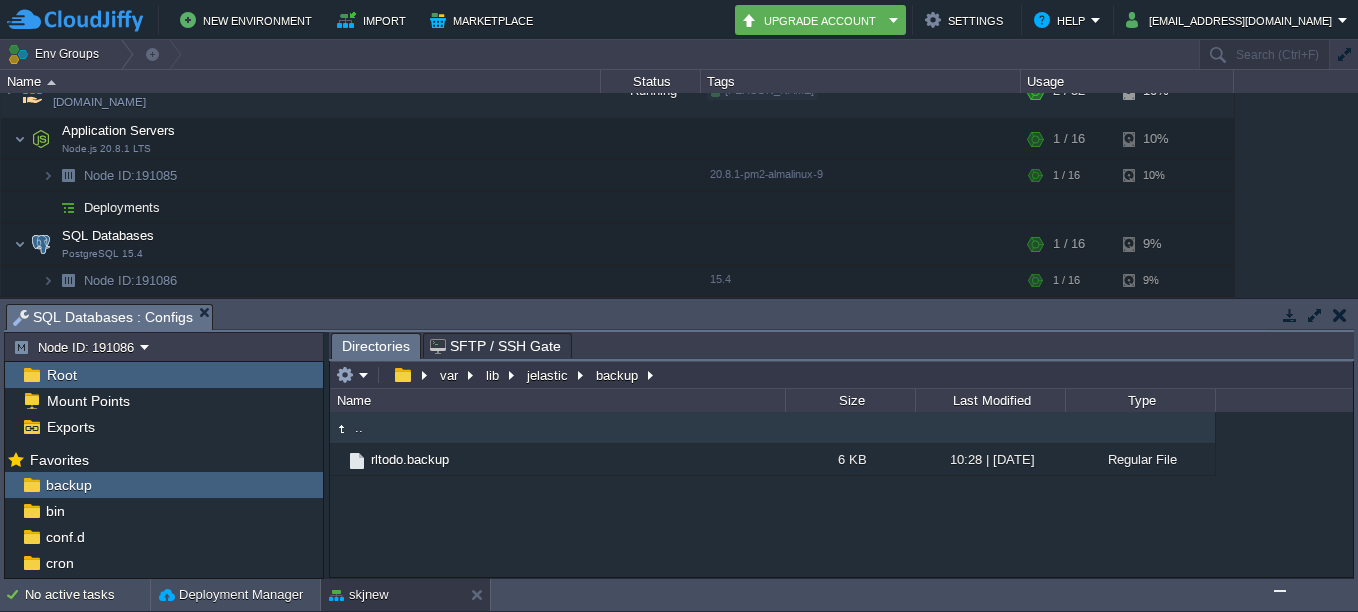 click at bounding box center (1280, 591) 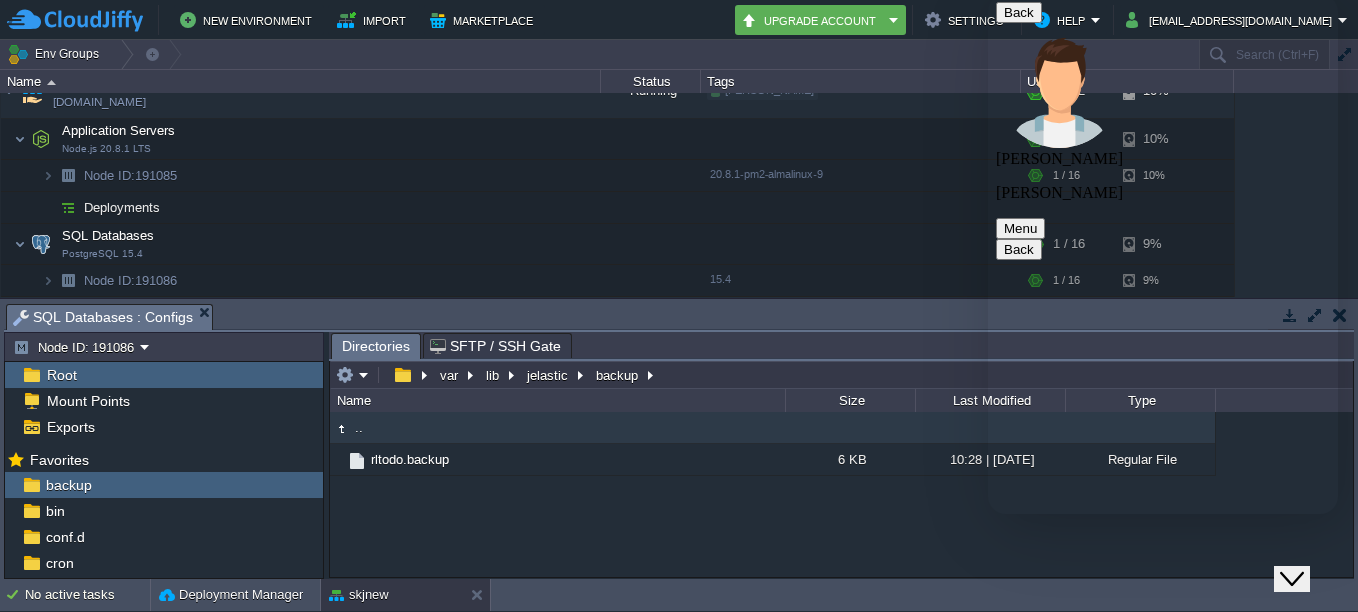 click on "Close Chat This icon closes the chat window." at bounding box center [1292, 579] 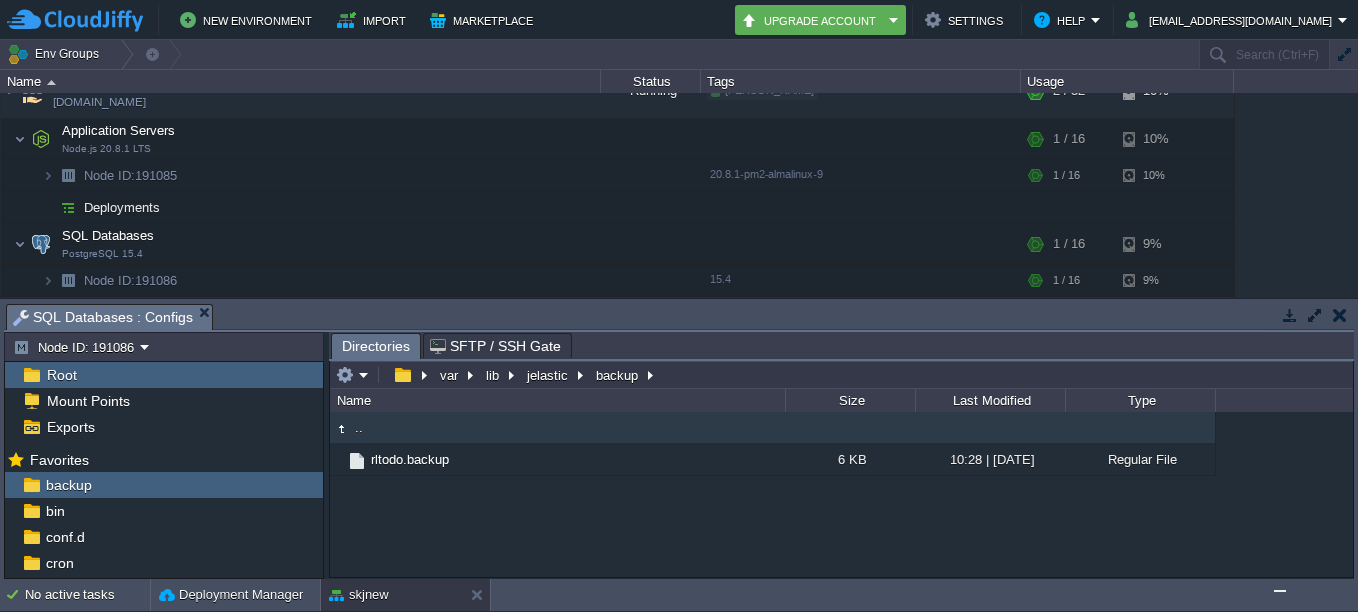 click at bounding box center [1280, 591] 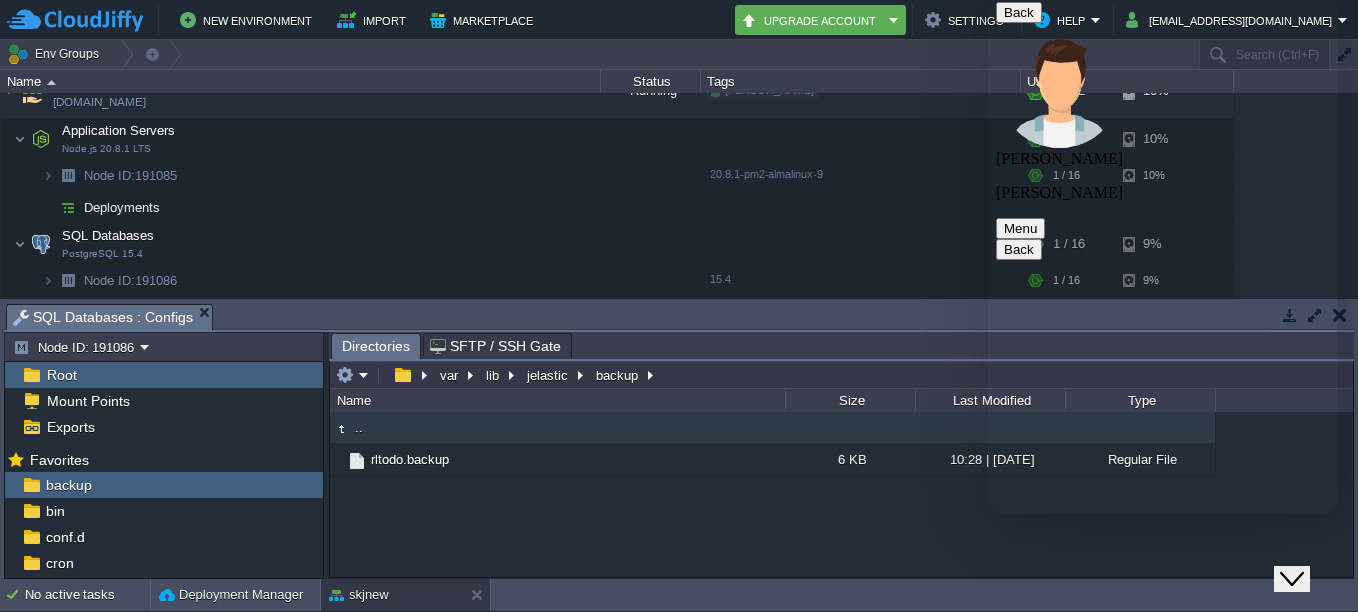 click on "Close Chat This icon closes the chat window." 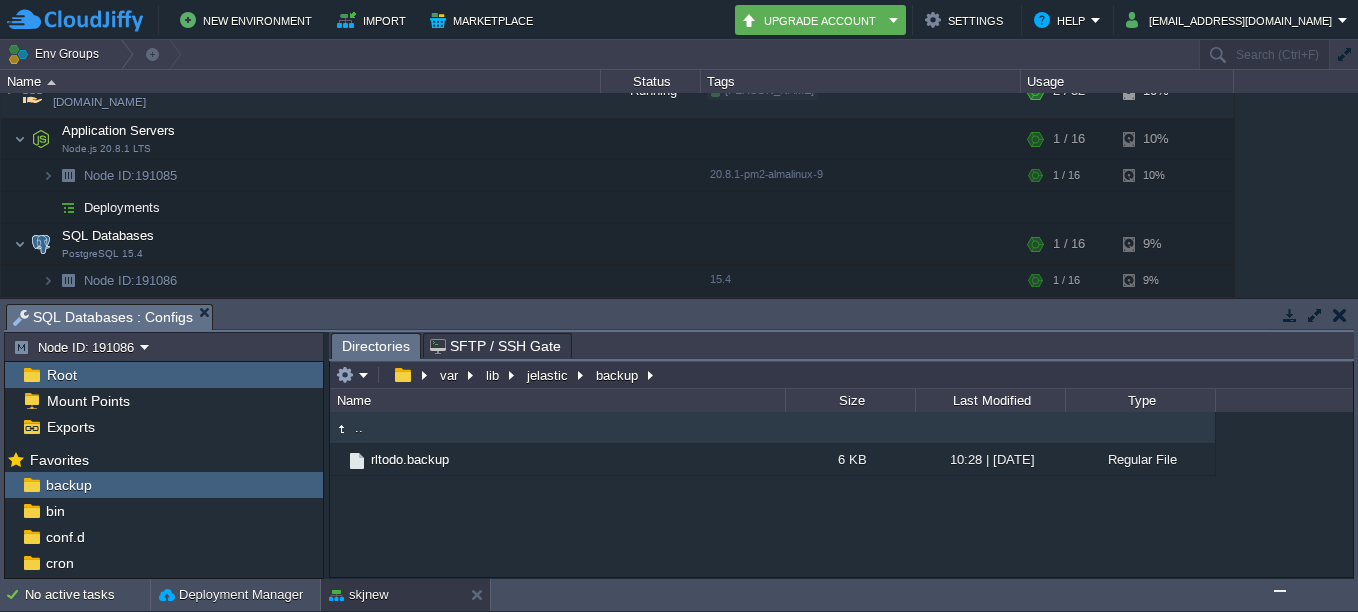 click at bounding box center [1280, 591] 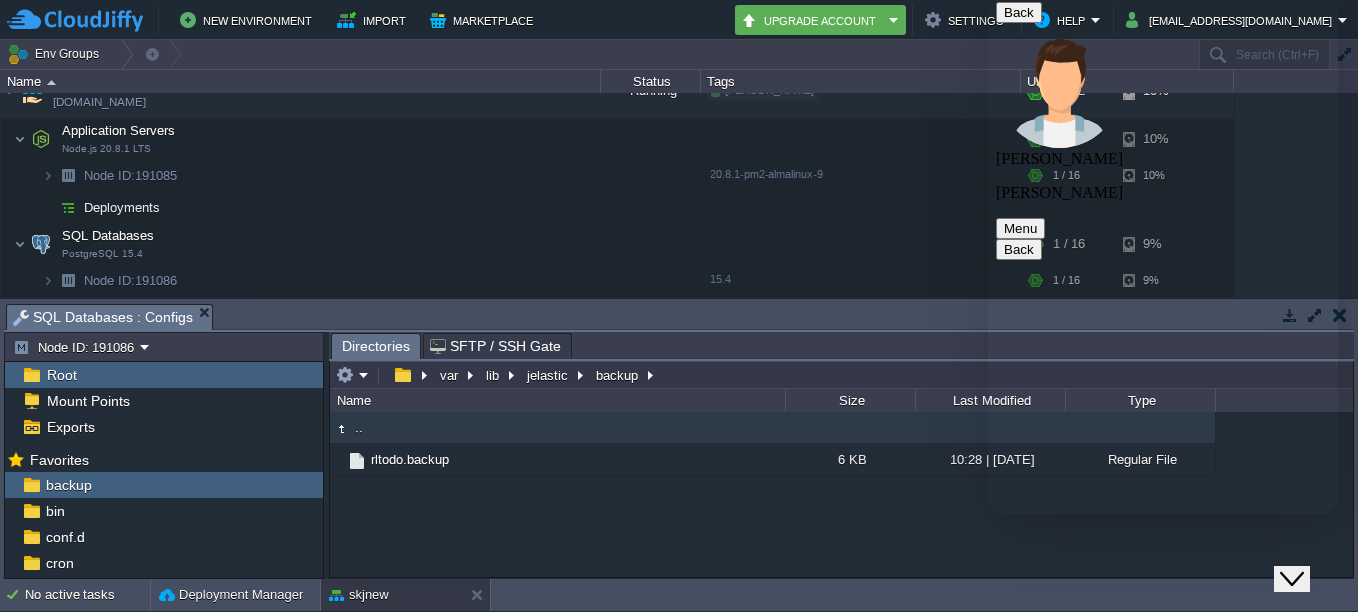 click on "Close Chat This icon closes the chat window." 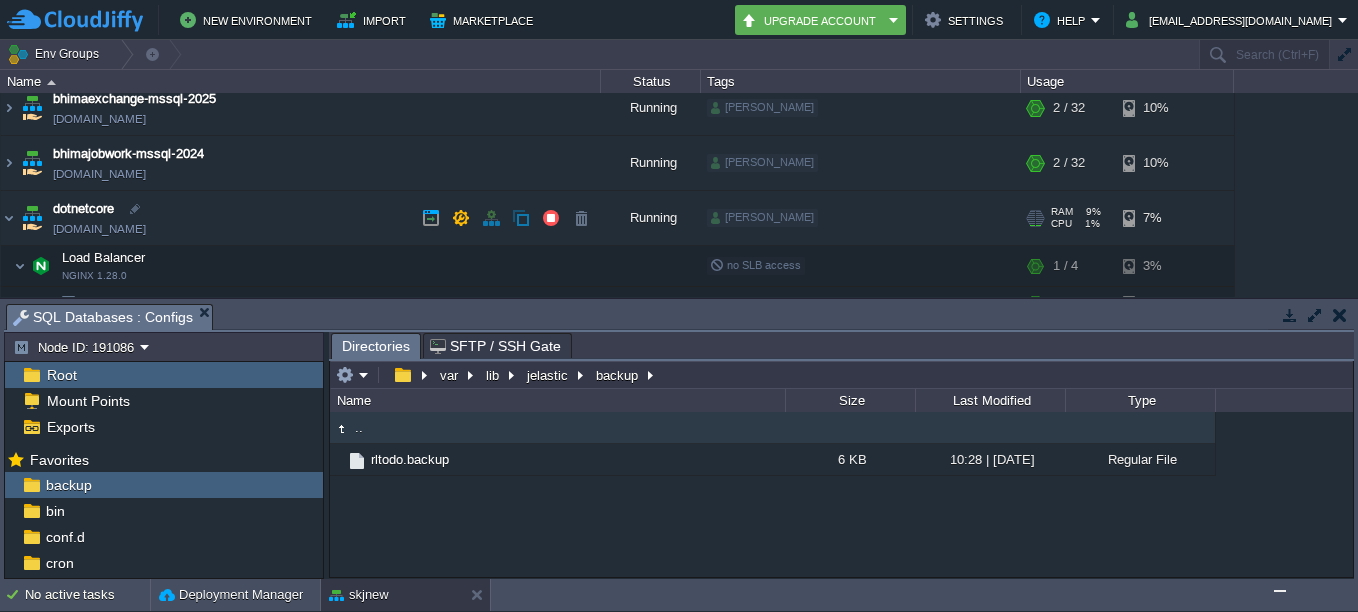 scroll, scrollTop: 0, scrollLeft: 0, axis: both 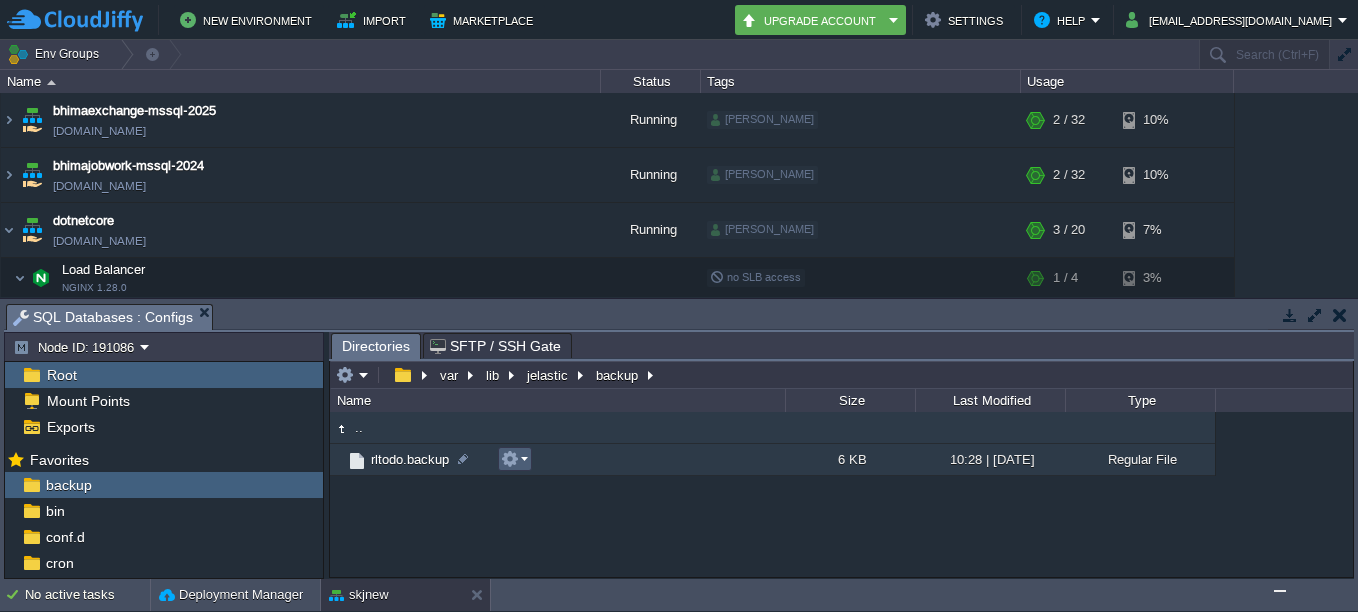 click at bounding box center (514, 459) 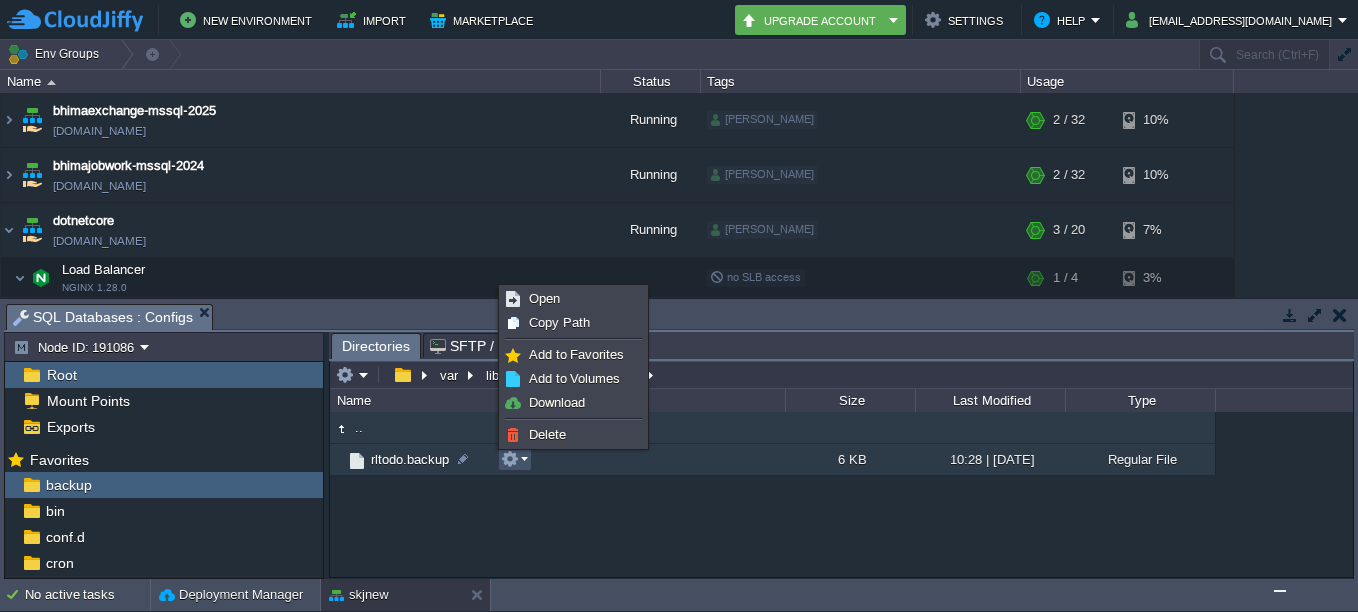 click on ".. rltodo.backup 6 KB 10:28   |   [DATE] Regular File" at bounding box center (841, 494) 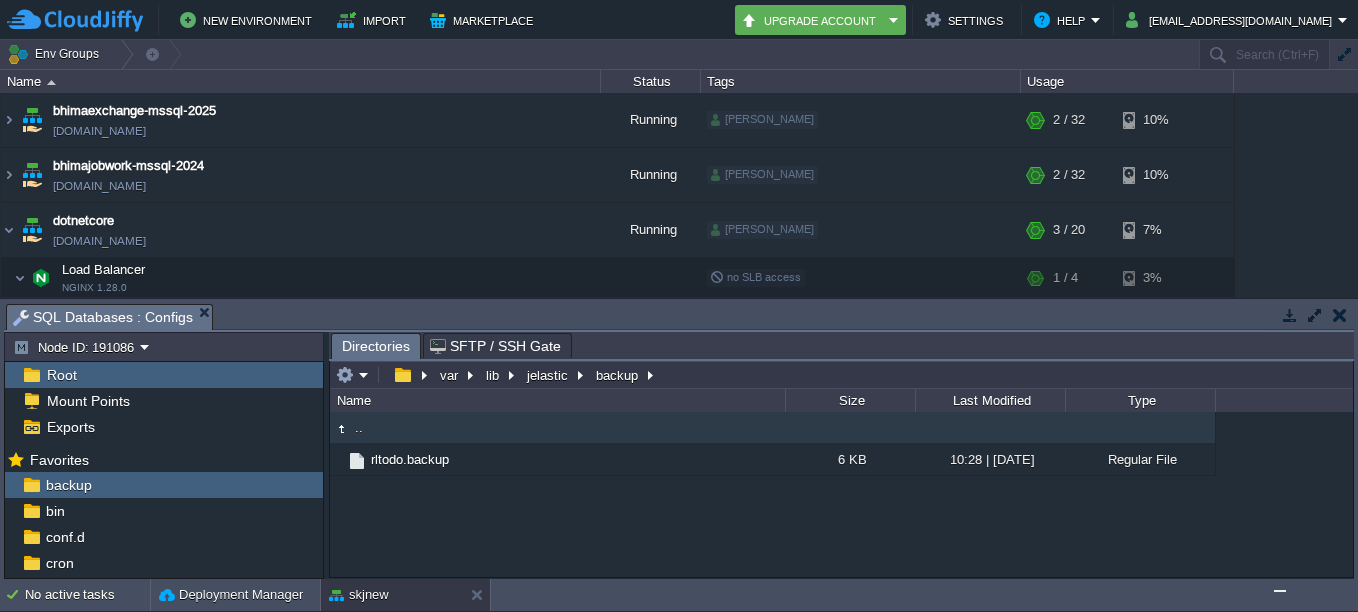 click at bounding box center [1280, 591] 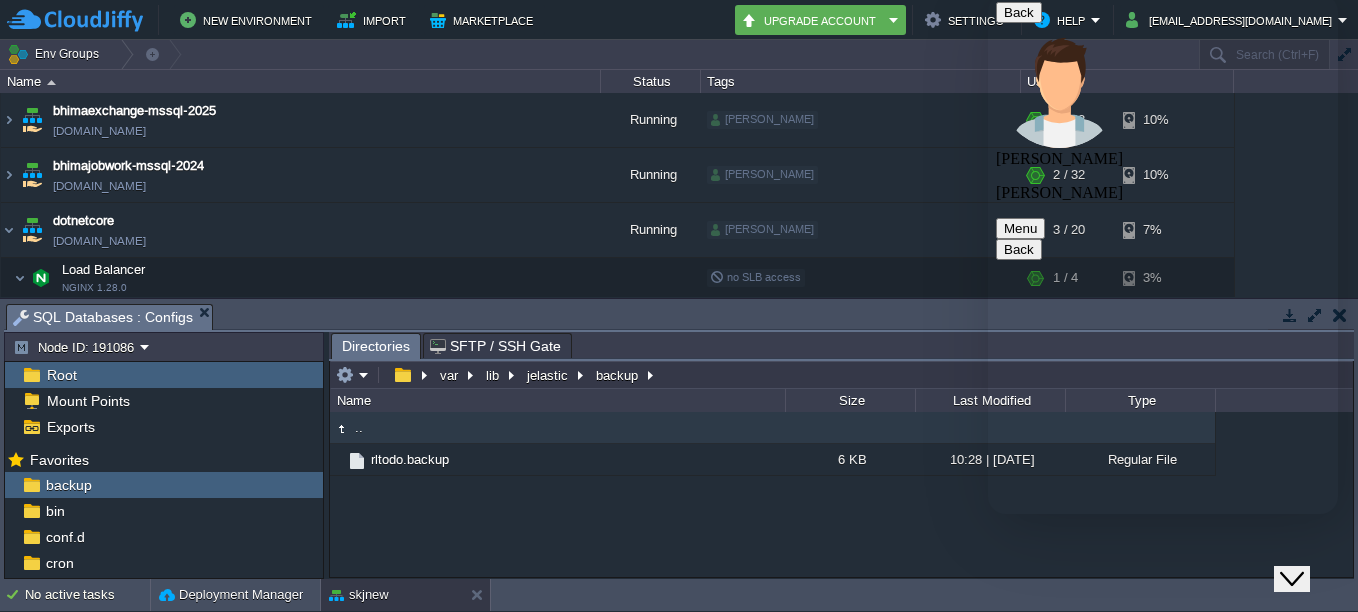 click on "Rate this chat Upload File Insert emoji" at bounding box center [988, -6] 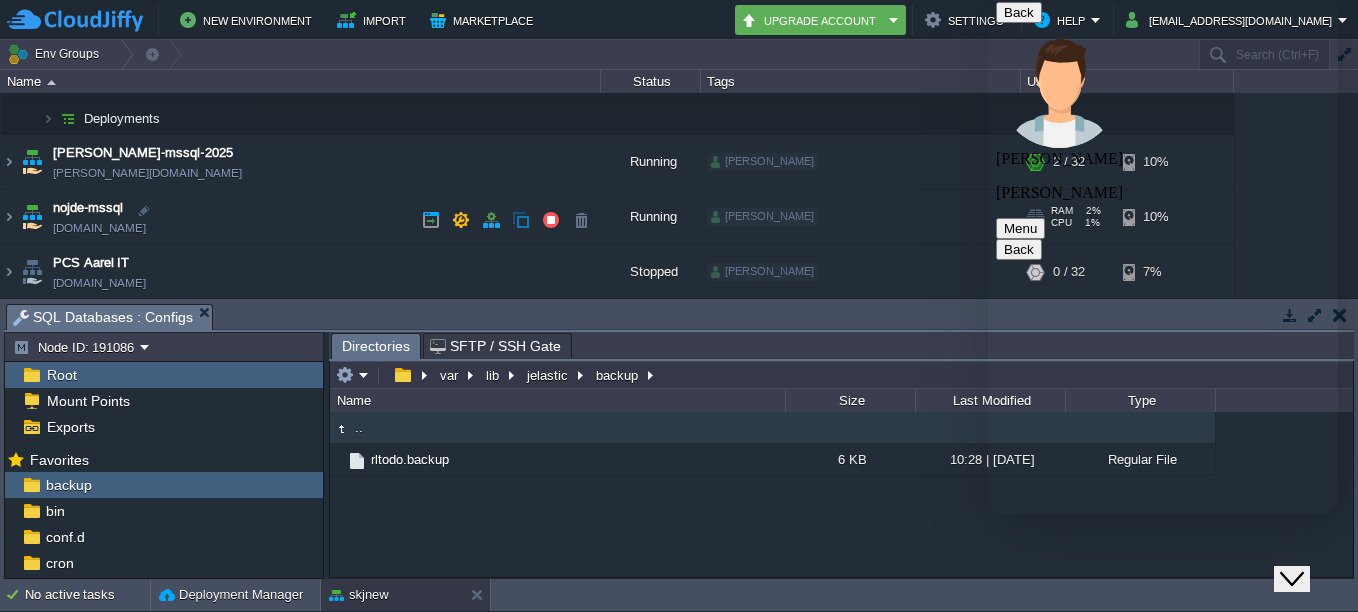 scroll, scrollTop: 300, scrollLeft: 0, axis: vertical 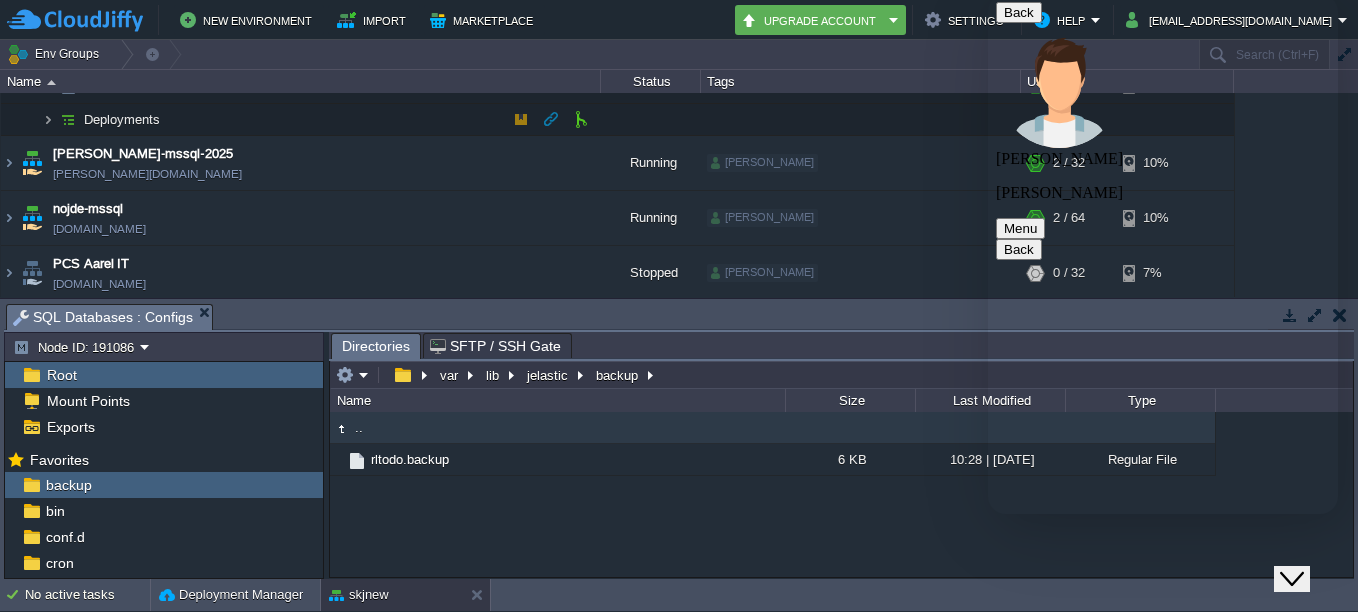 click at bounding box center (48, 119) 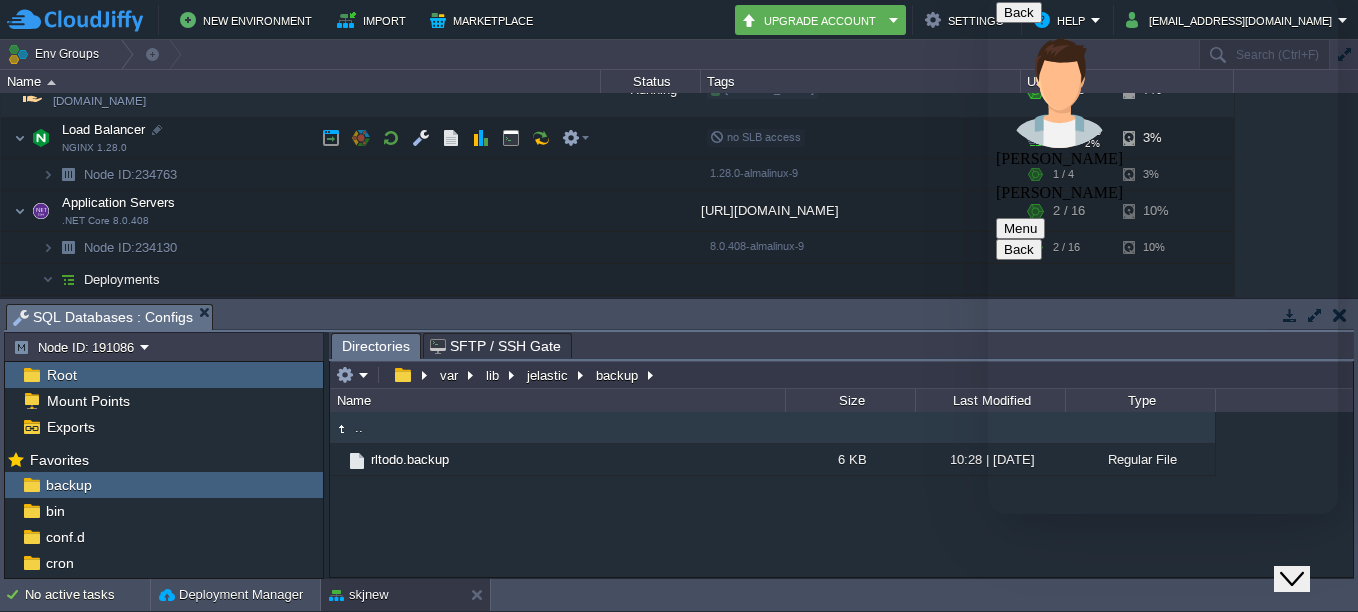 scroll, scrollTop: 100, scrollLeft: 0, axis: vertical 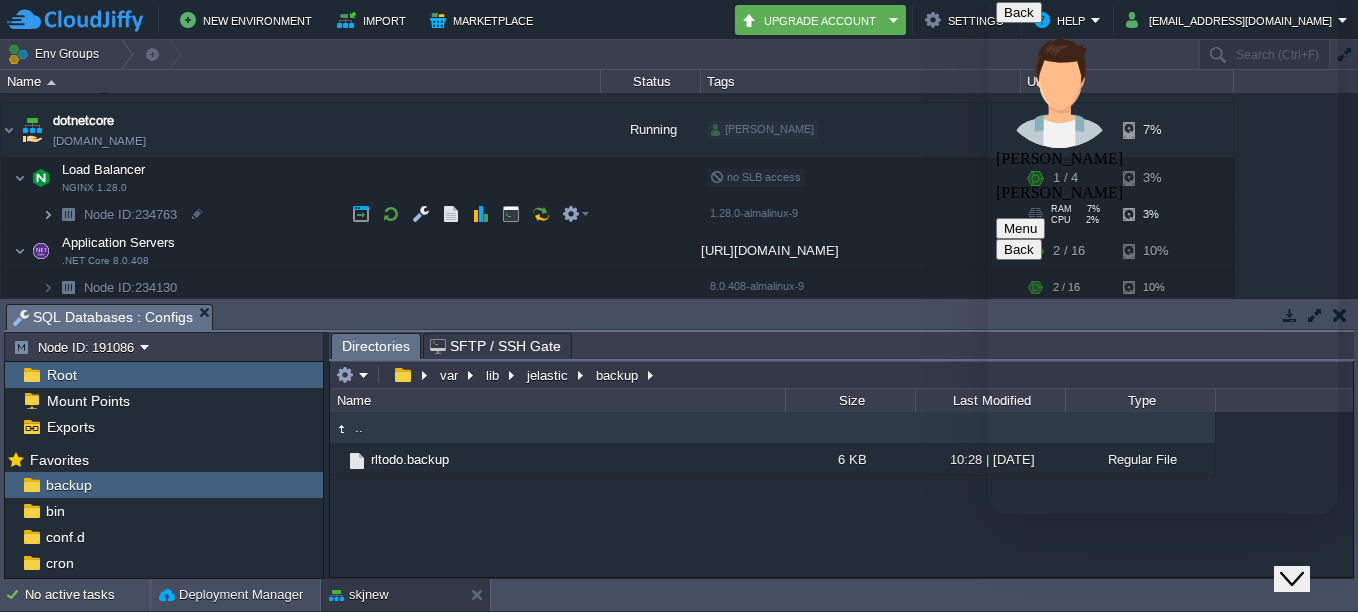 click at bounding box center [48, 214] 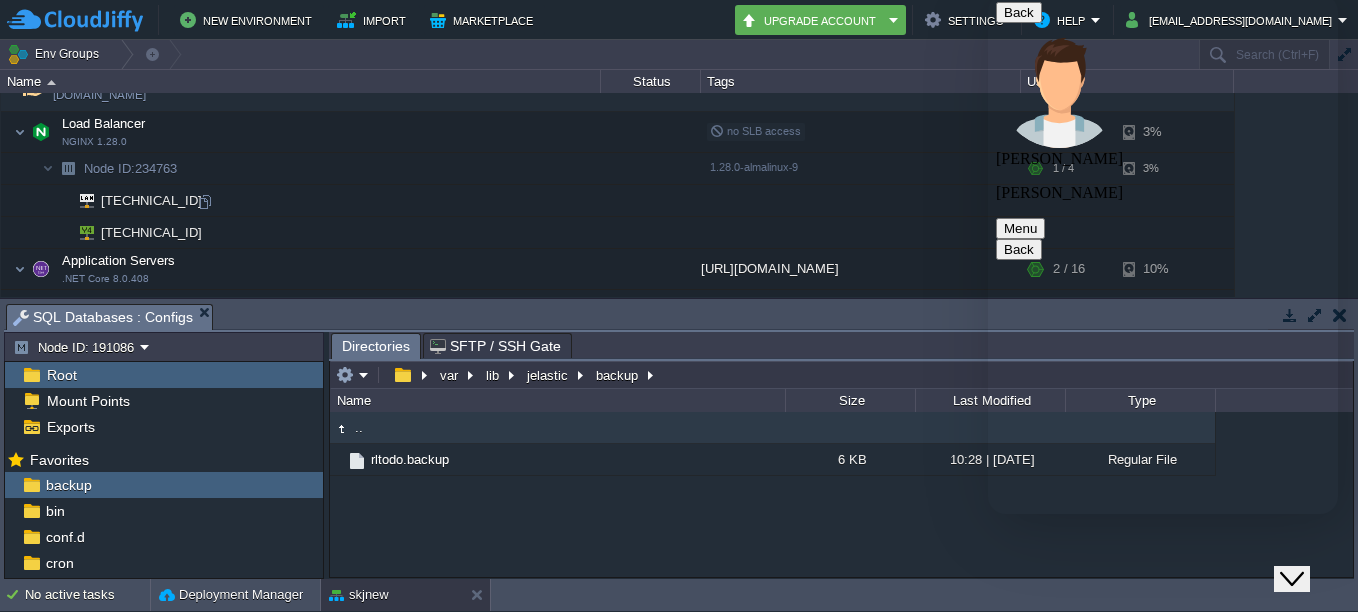 scroll, scrollTop: 100, scrollLeft: 0, axis: vertical 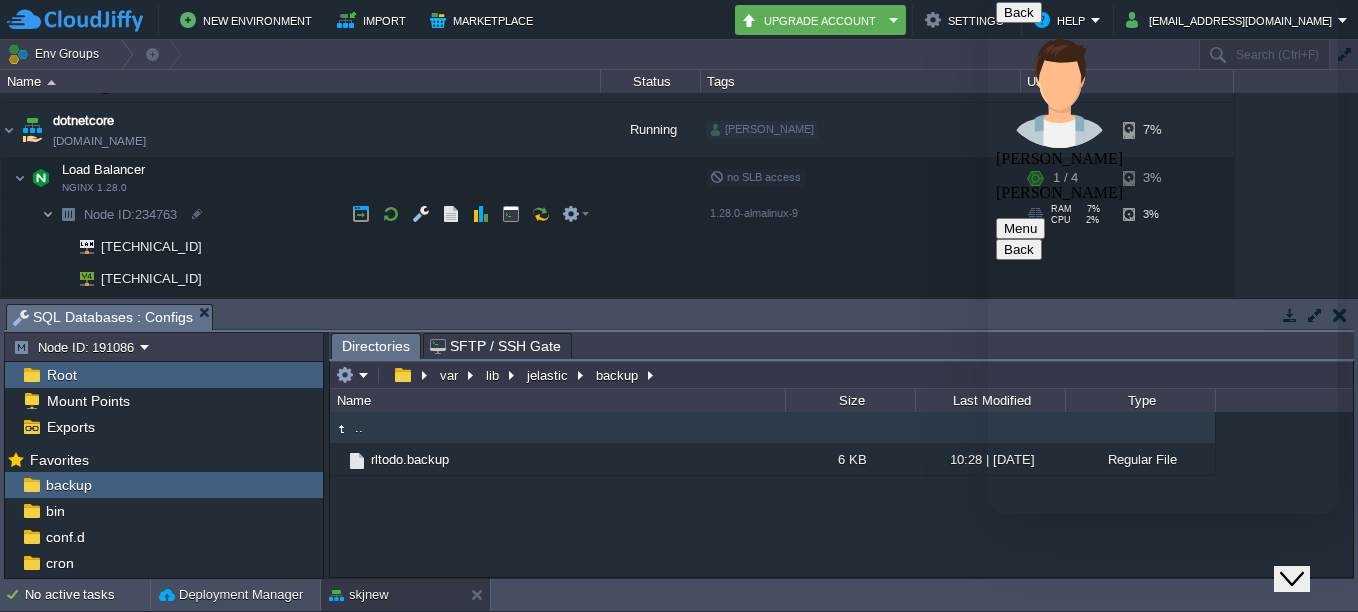 click at bounding box center [48, 214] 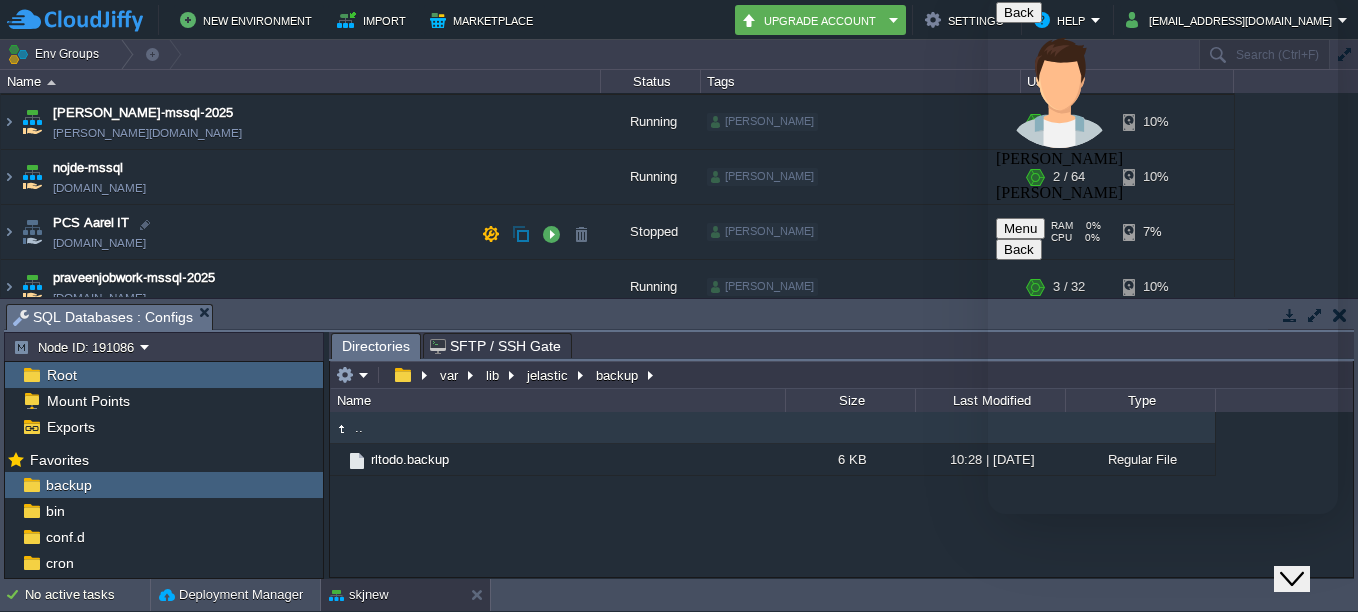 scroll, scrollTop: 400, scrollLeft: 0, axis: vertical 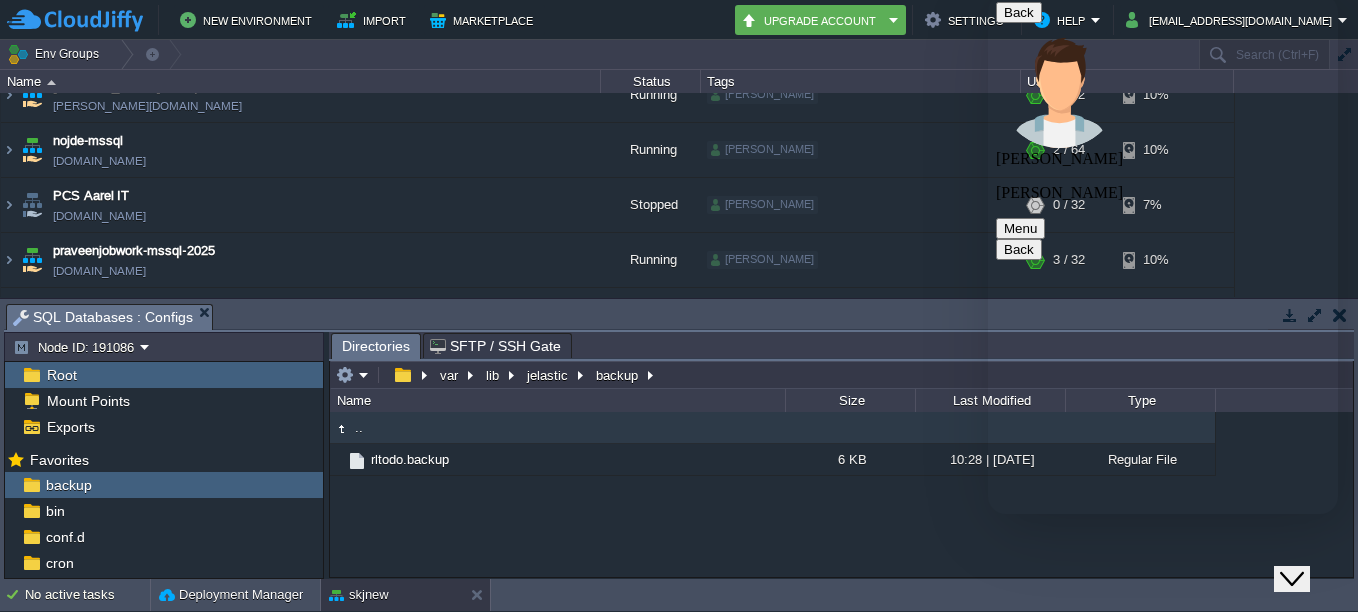 drag, startPoint x: 1228, startPoint y: 424, endPoint x: 1137, endPoint y: 439, distance: 92.22798 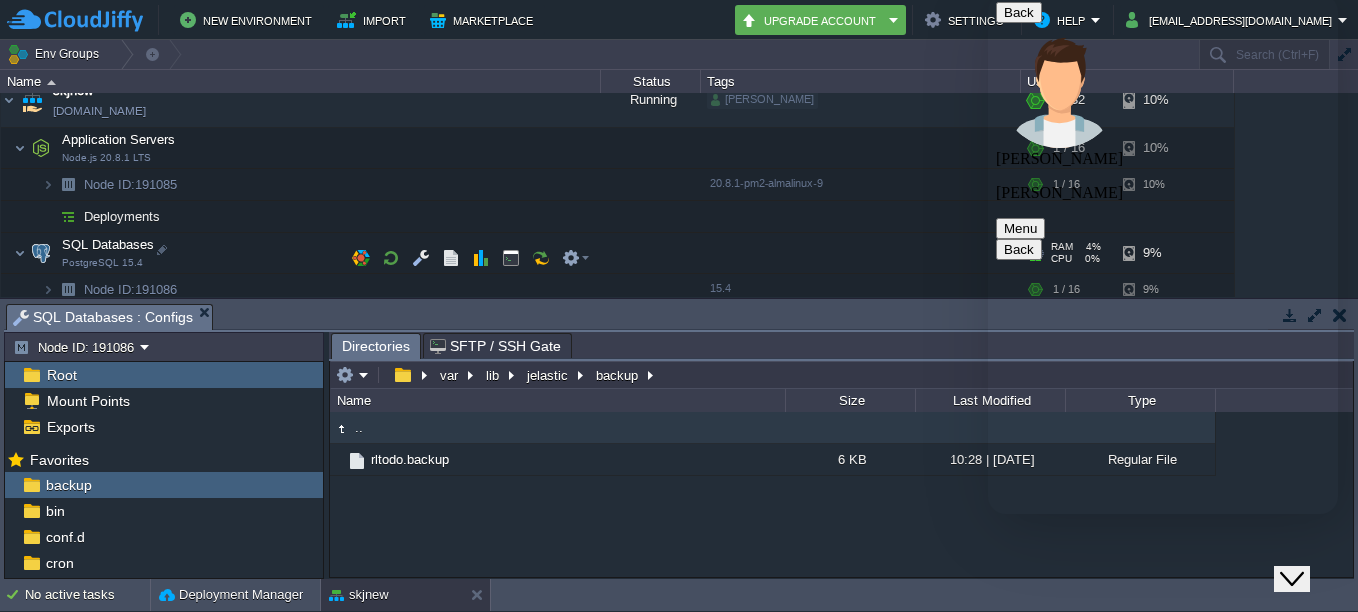 scroll, scrollTop: 844, scrollLeft: 0, axis: vertical 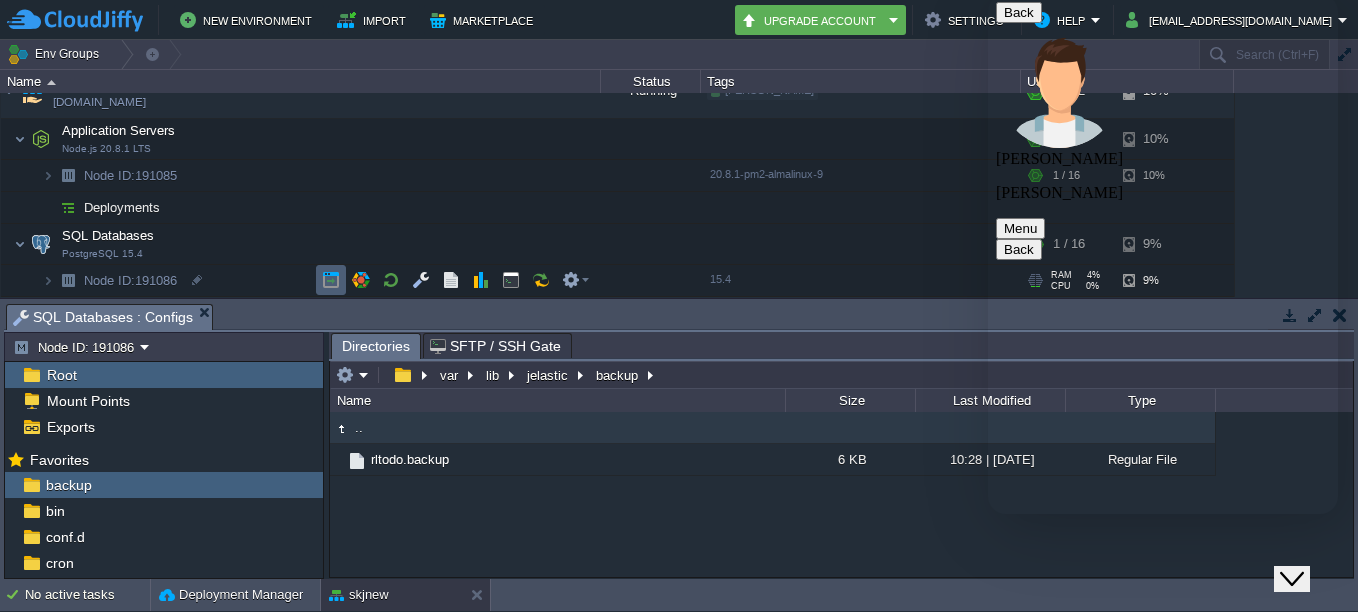 click at bounding box center [331, 280] 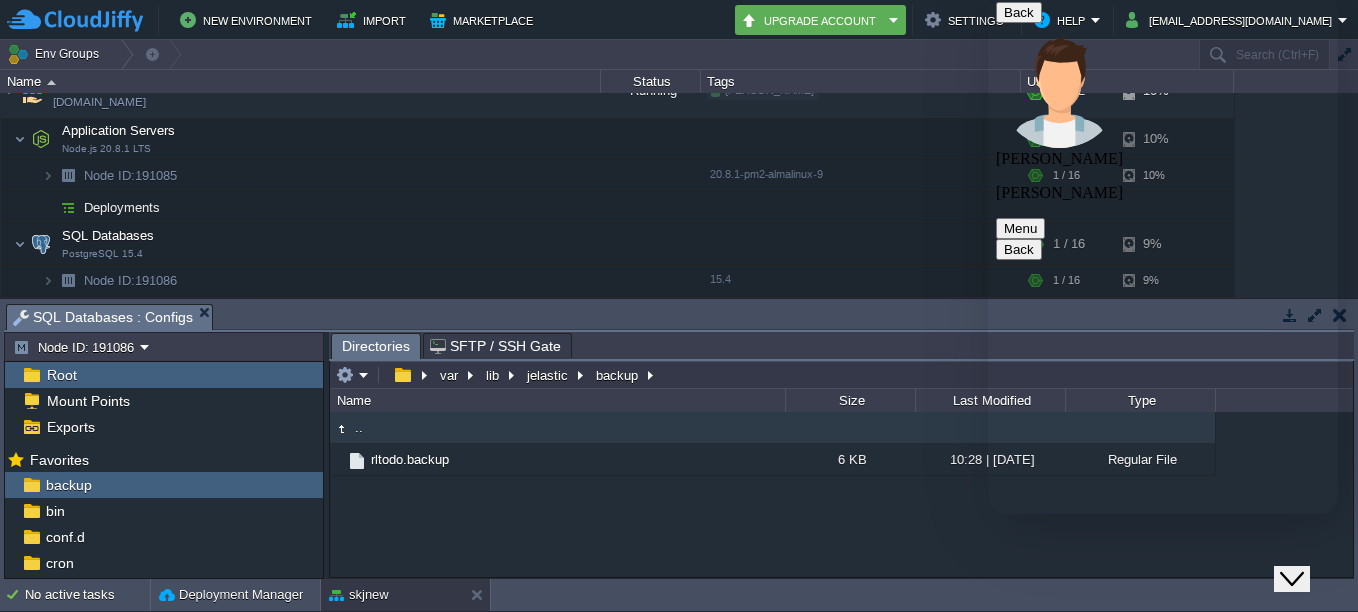 click at bounding box center (988, -6) 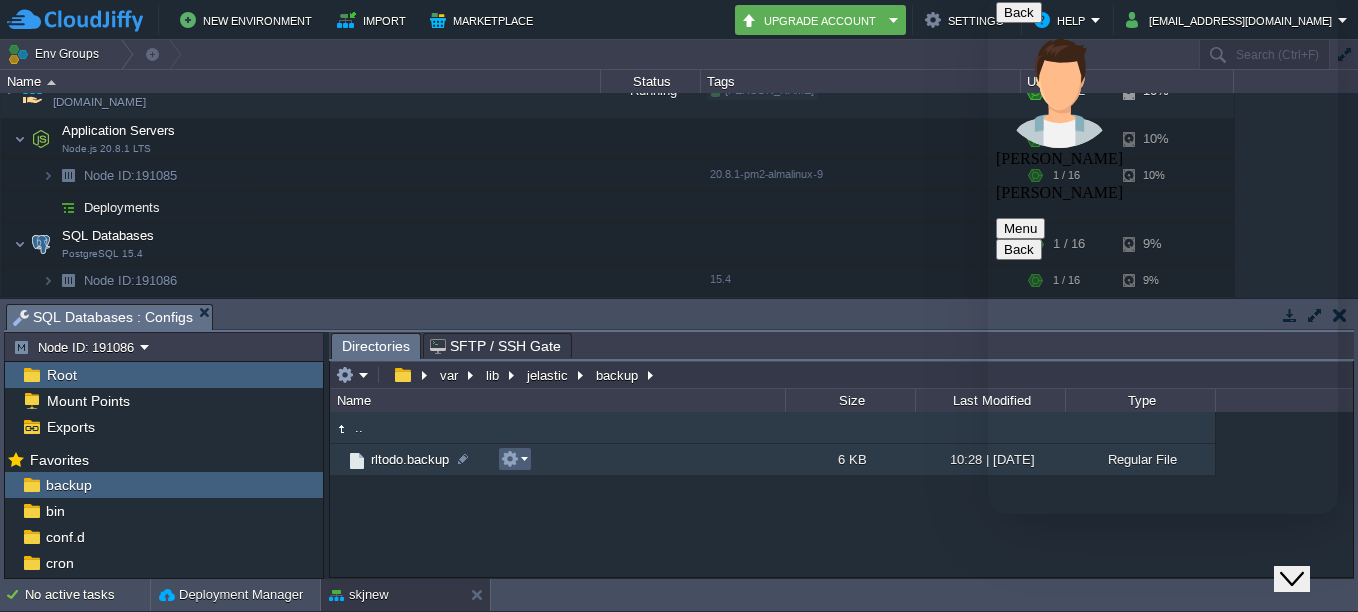 click at bounding box center (515, 459) 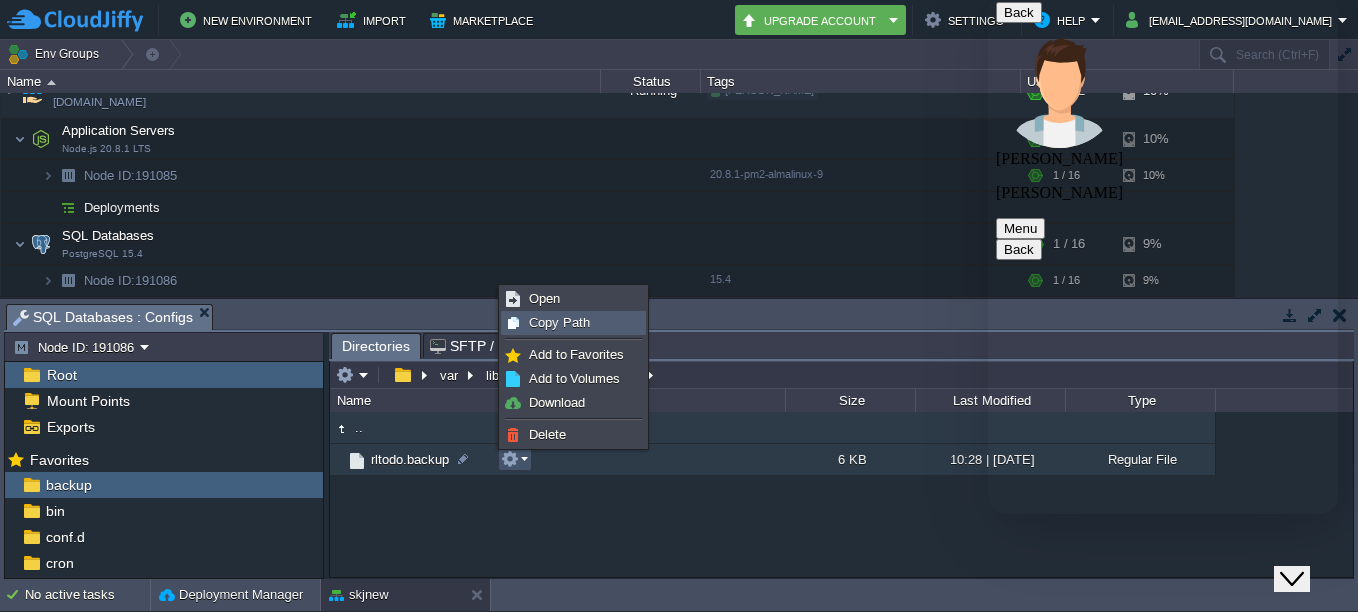 click on "Copy Path" at bounding box center (573, 323) 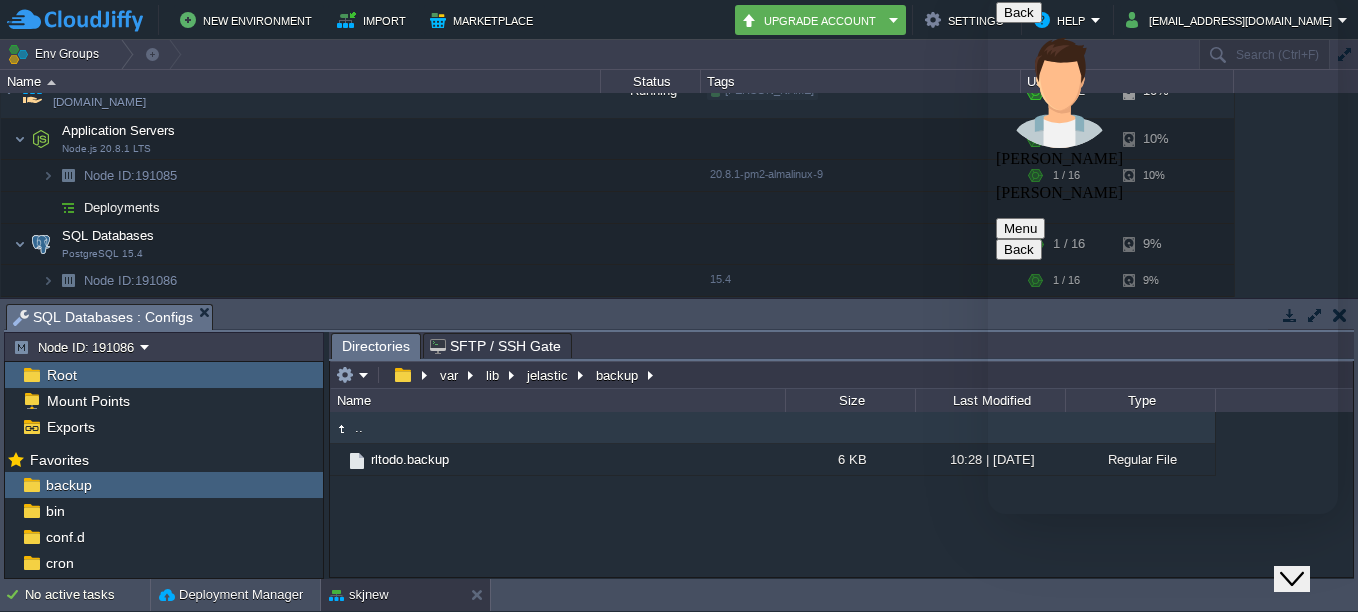 scroll, scrollTop: 0, scrollLeft: 0, axis: both 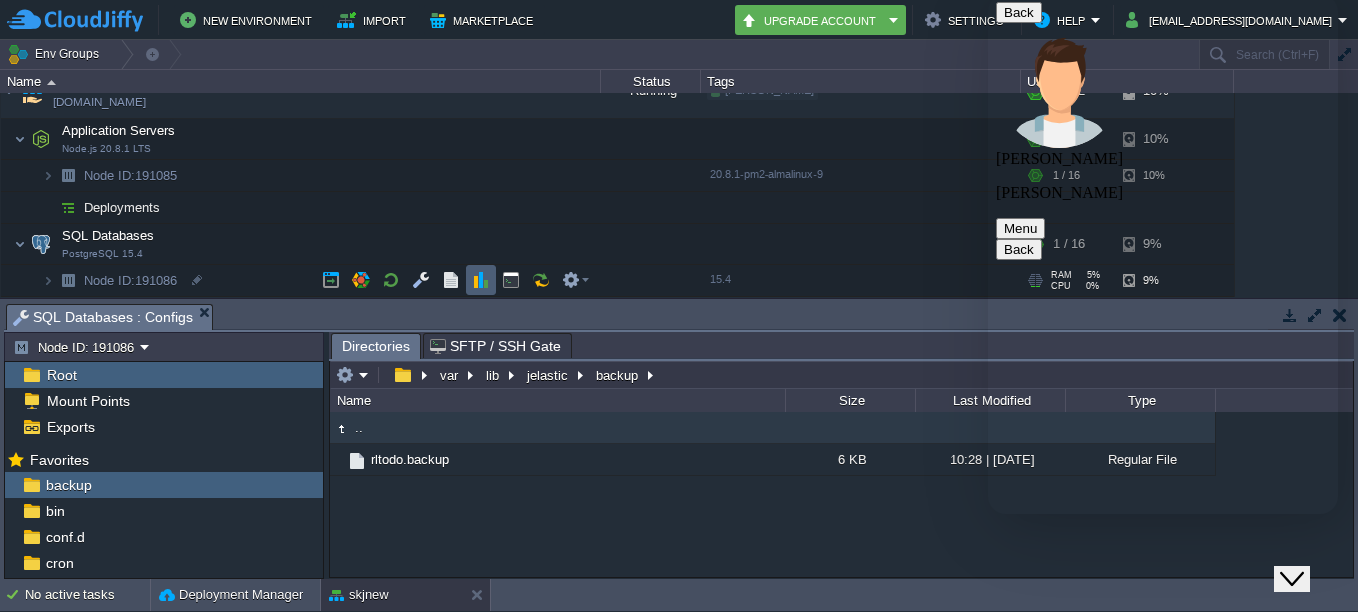 click at bounding box center (481, 280) 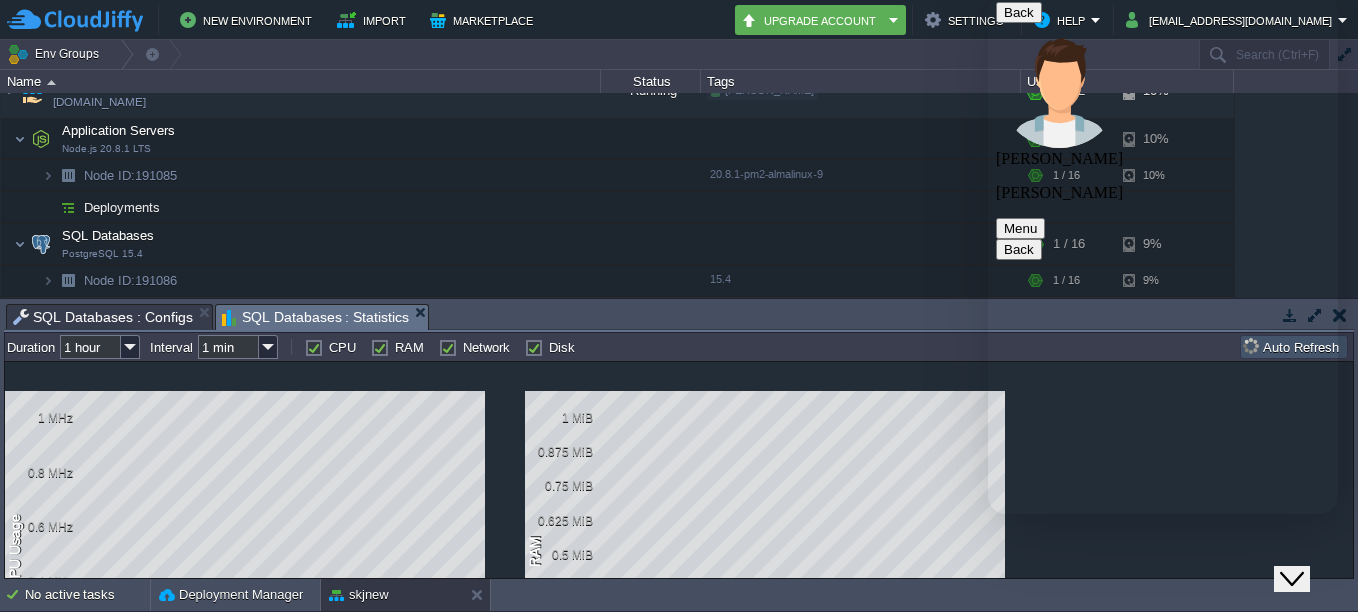scroll, scrollTop: 1844, scrollLeft: 0, axis: vertical 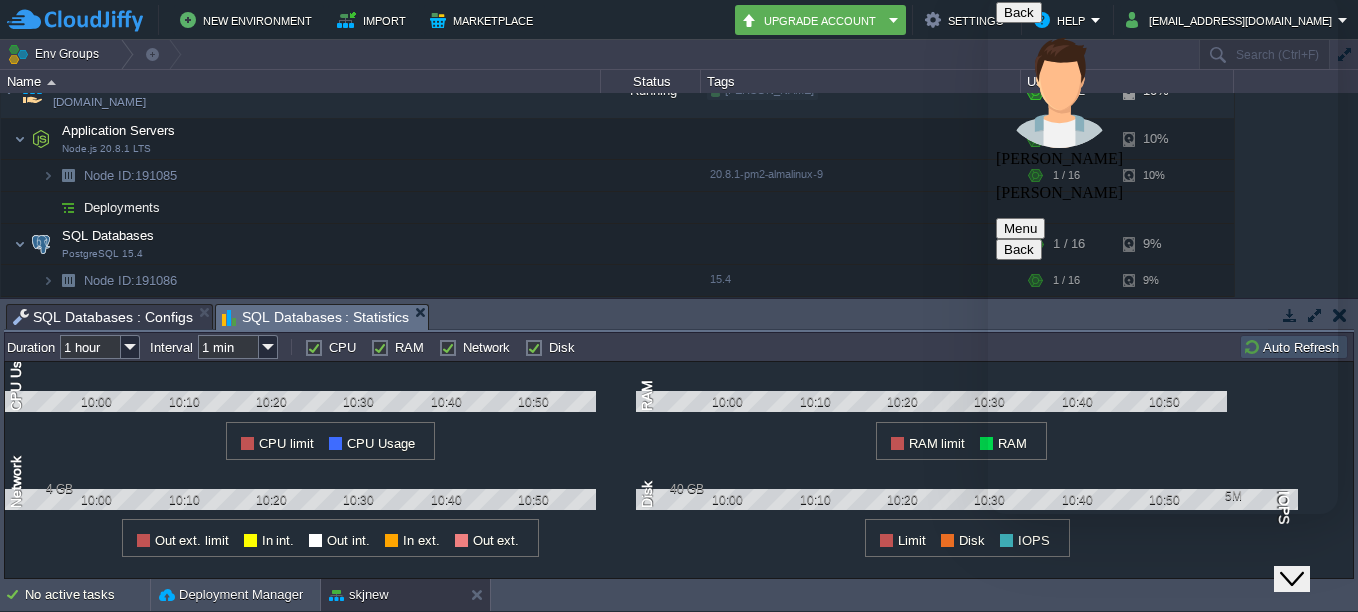 click on "Rate this chat Upload File Insert emoji" at bounding box center [988, -6] 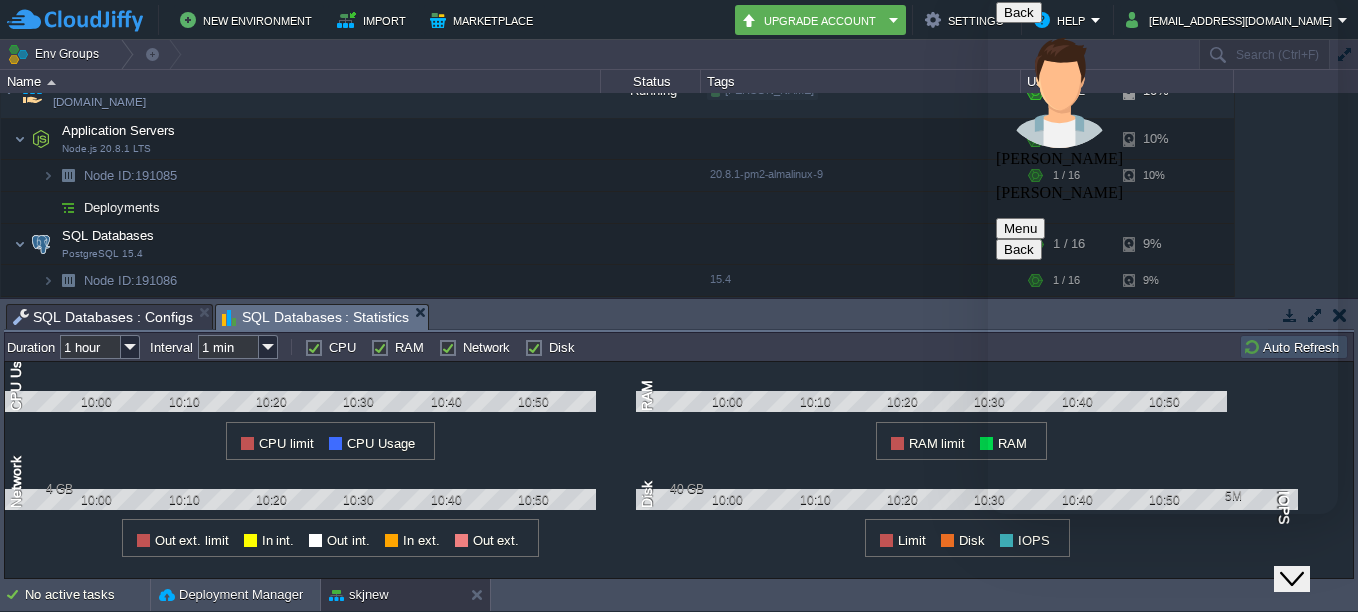 click at bounding box center [988, -6] 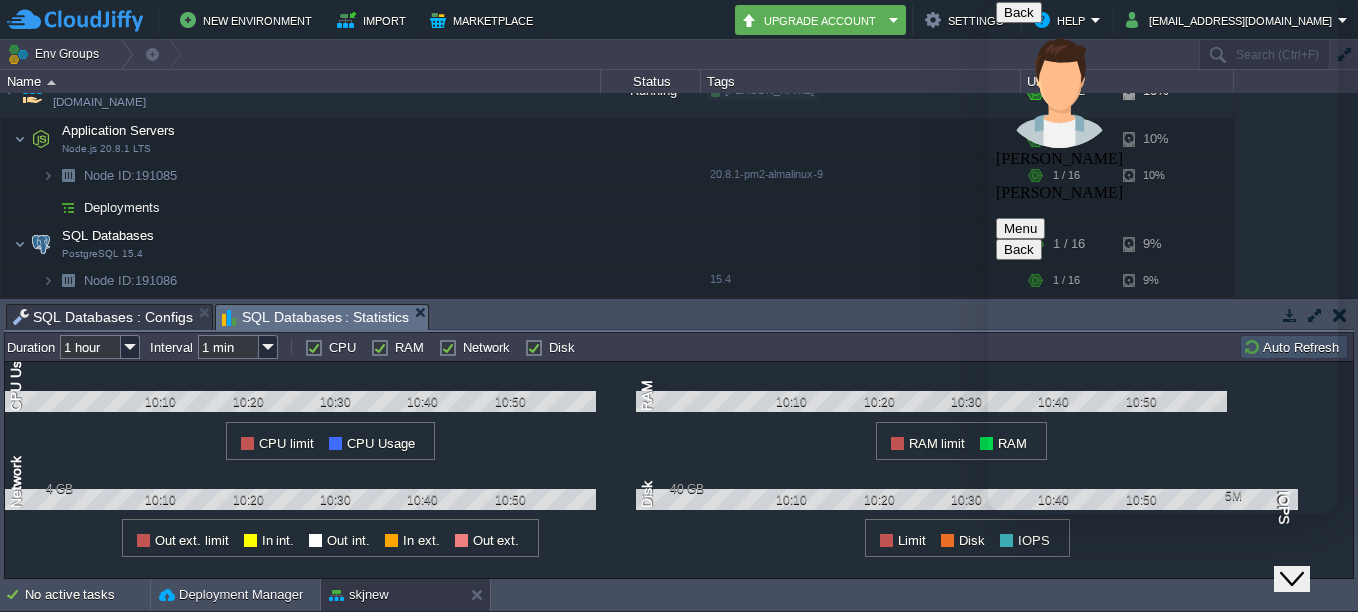 scroll, scrollTop: 2188, scrollLeft: 0, axis: vertical 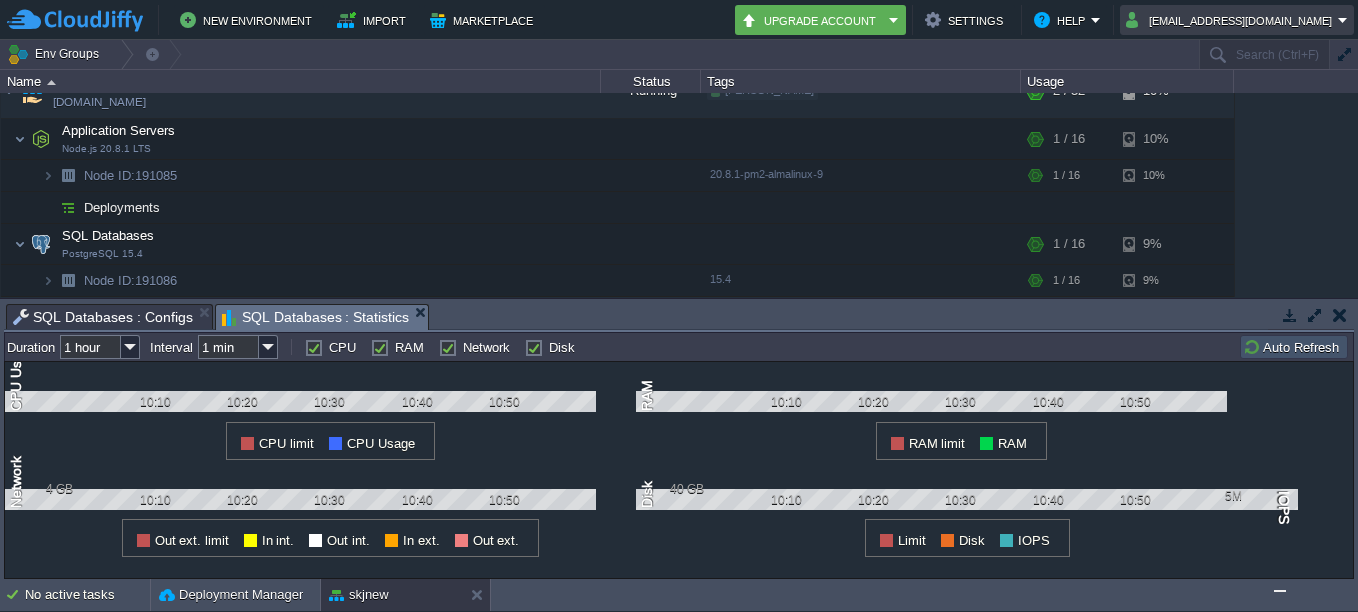click on "[EMAIL_ADDRESS][DOMAIN_NAME]" at bounding box center [1232, 20] 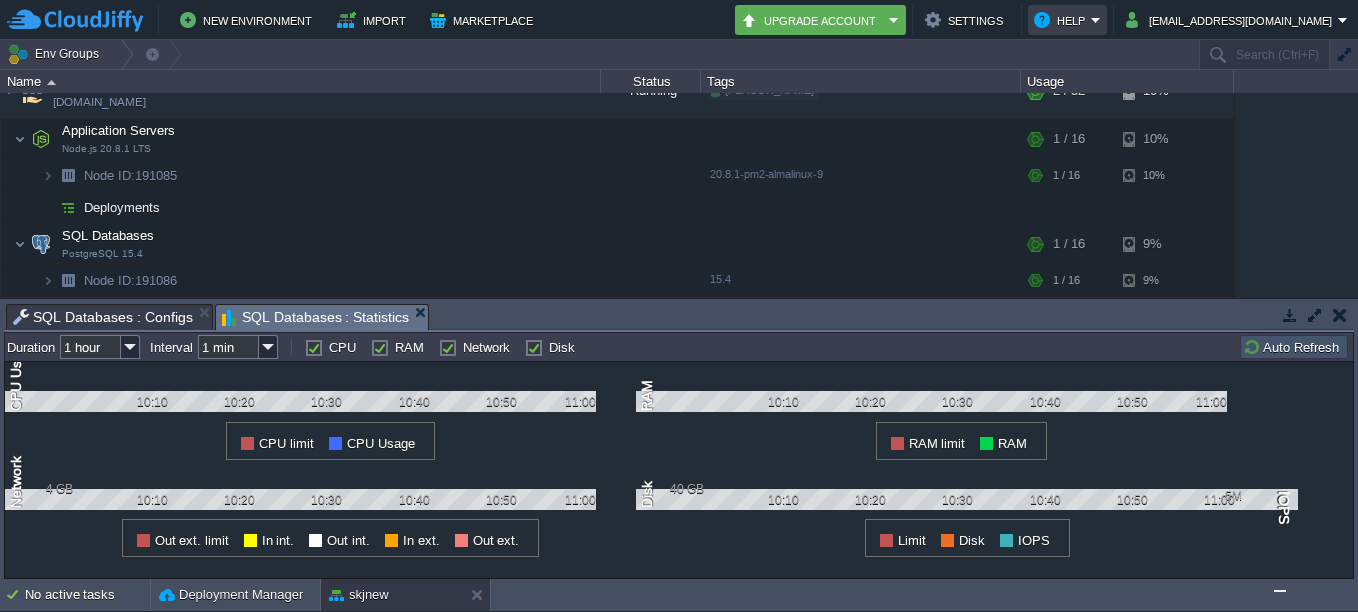 click on "Help" at bounding box center [1067, 20] 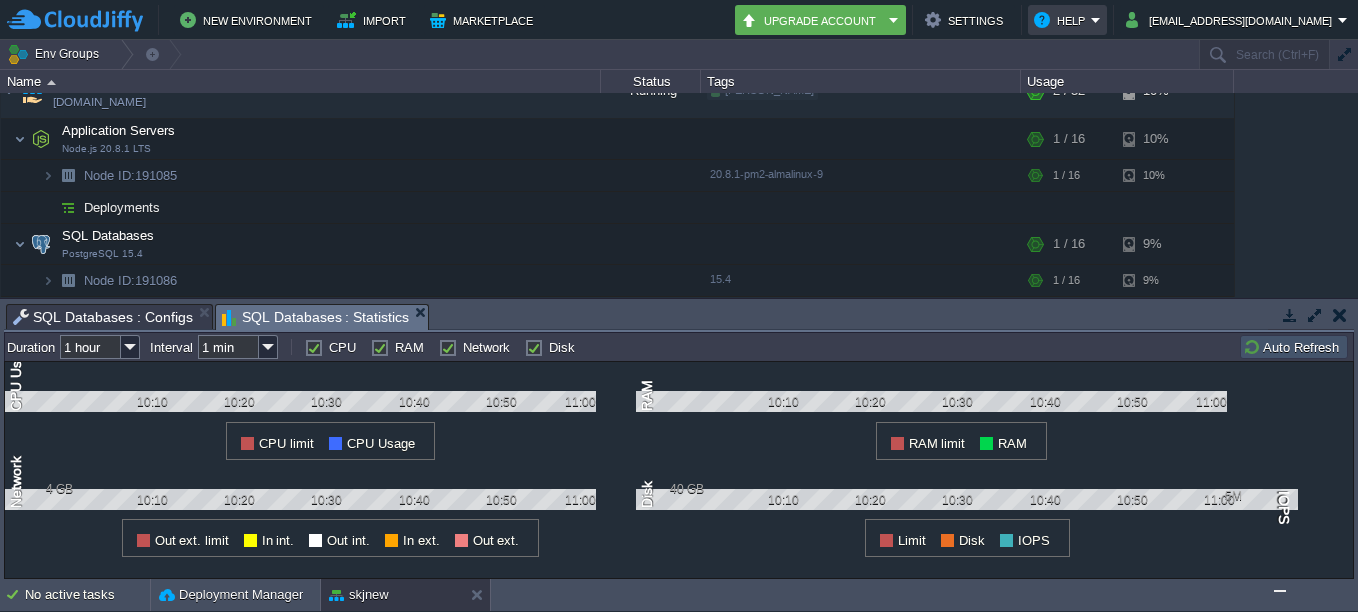 click on "Help" at bounding box center [1067, 20] 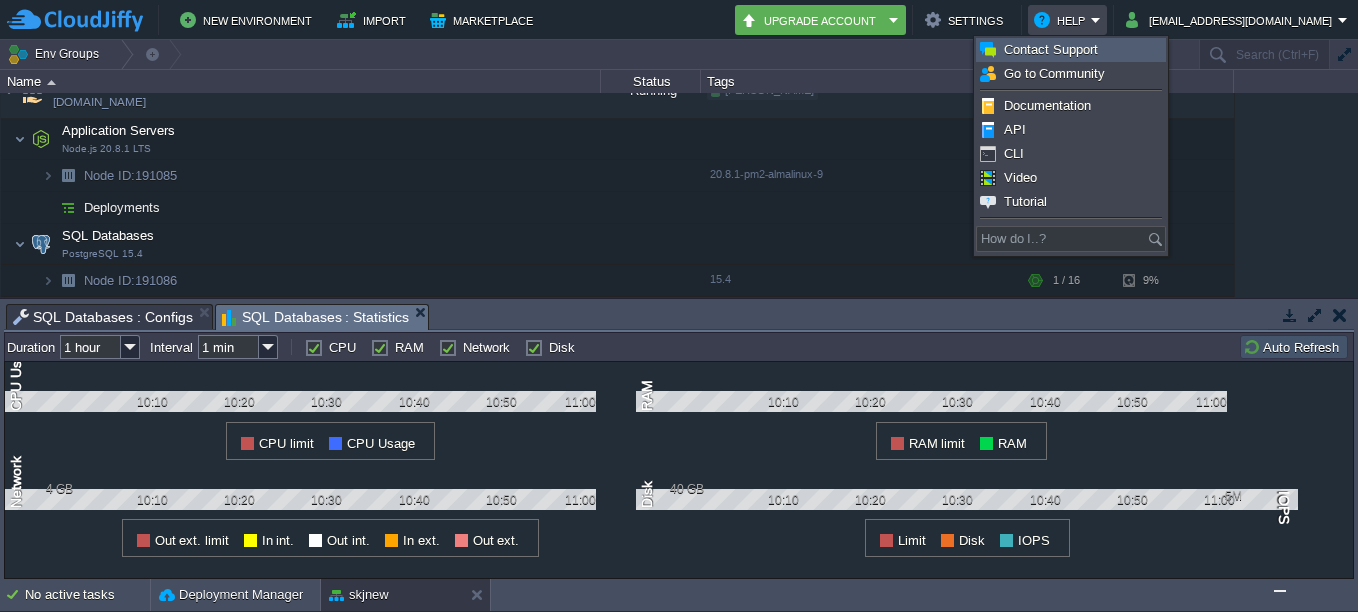click on "Contact Support" at bounding box center [1051, 49] 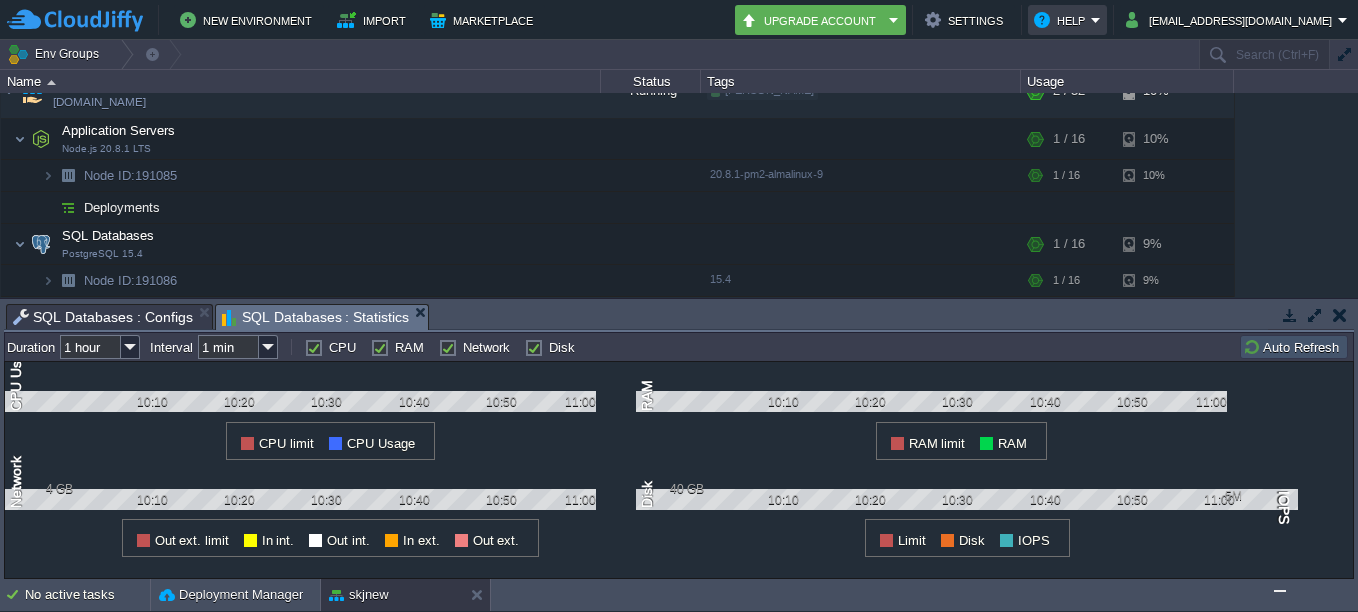 click on "Help" at bounding box center (1067, 20) 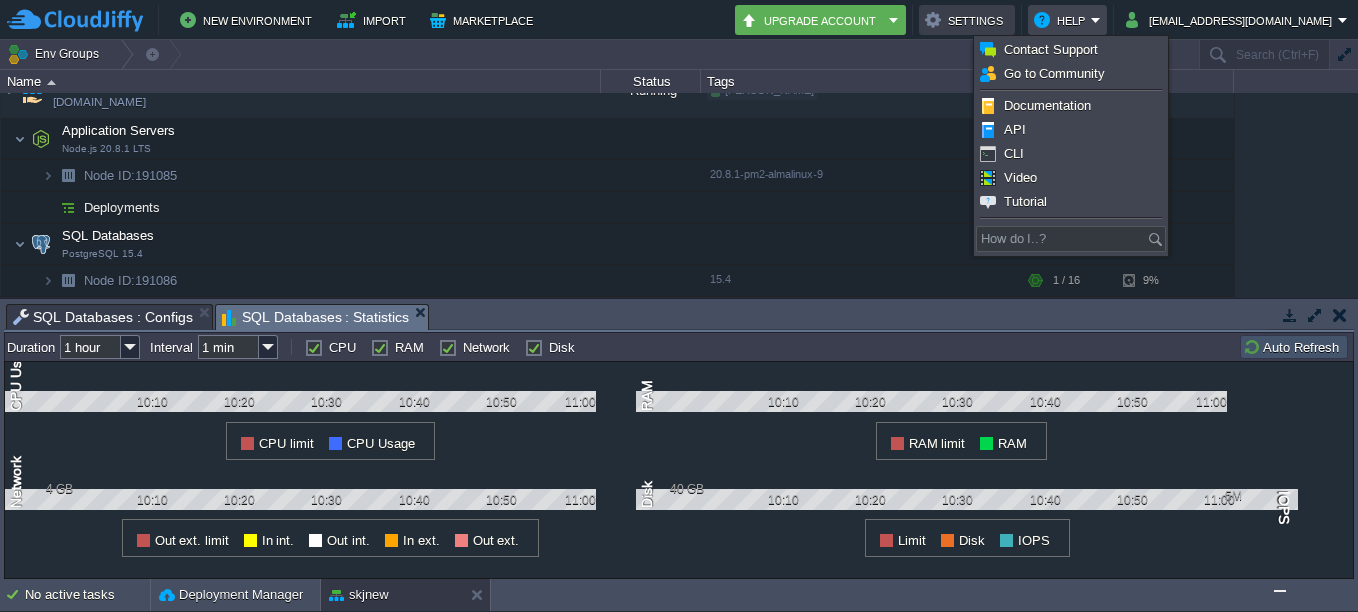 click on "Settings" at bounding box center (967, 20) 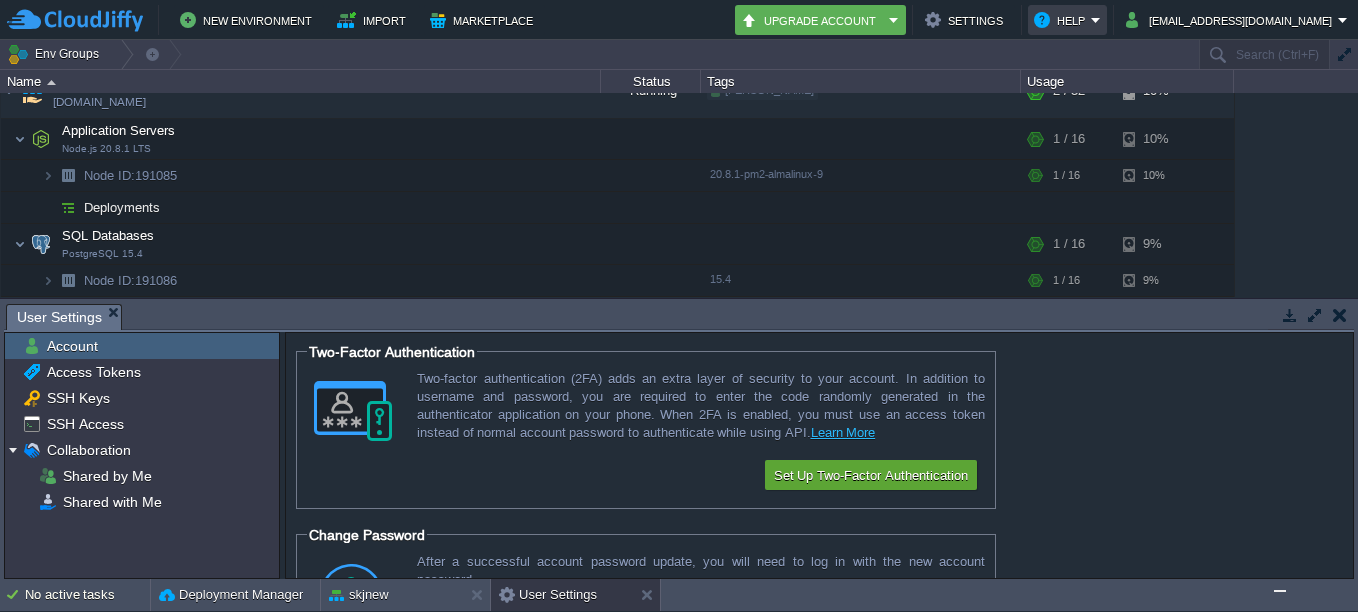 click on "Help" at bounding box center (1067, 20) 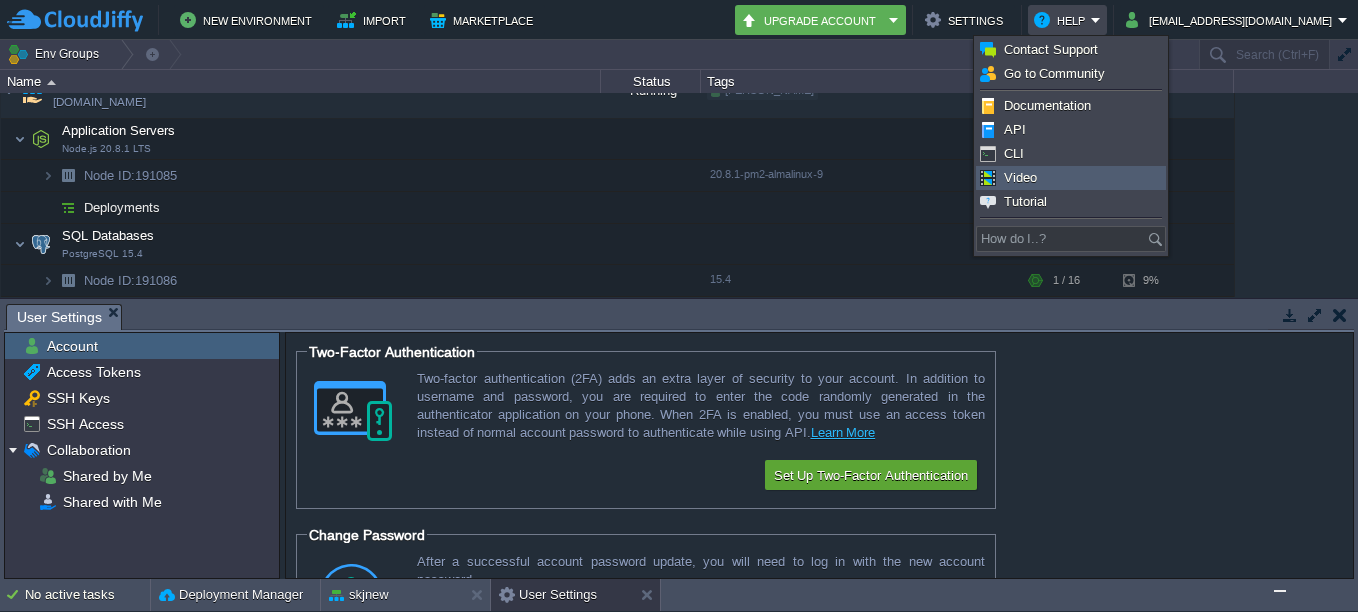 click on "Video" at bounding box center (1071, 178) 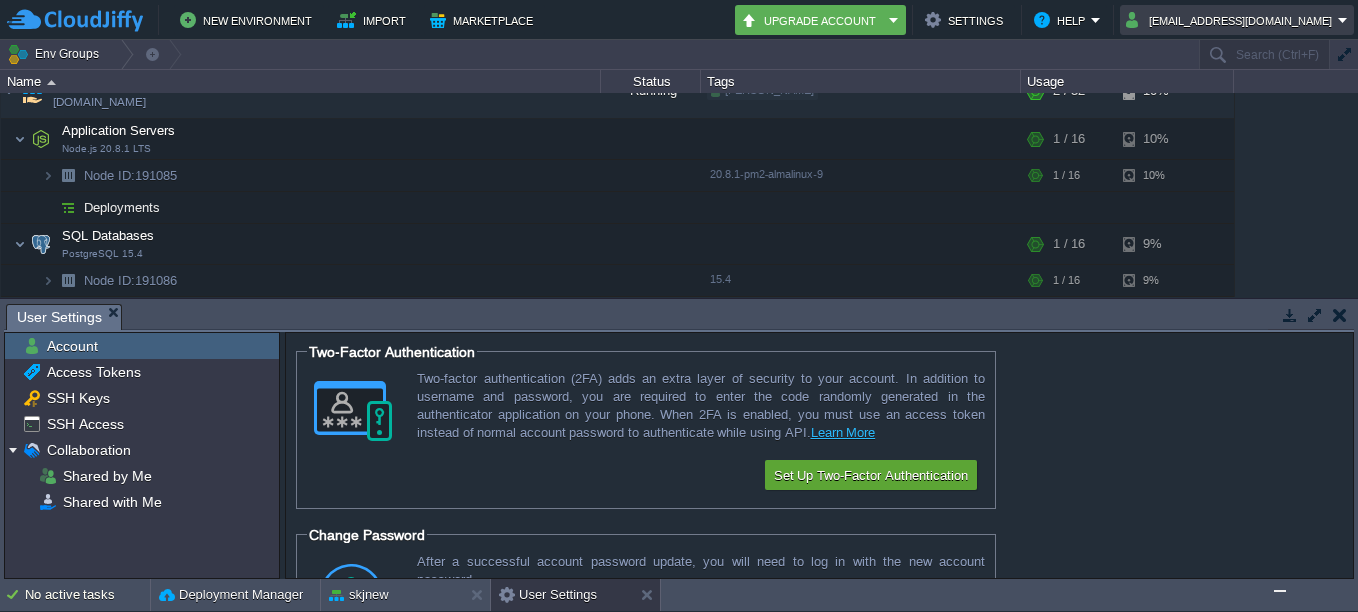 click on "[EMAIL_ADDRESS][DOMAIN_NAME]" at bounding box center (1237, 20) 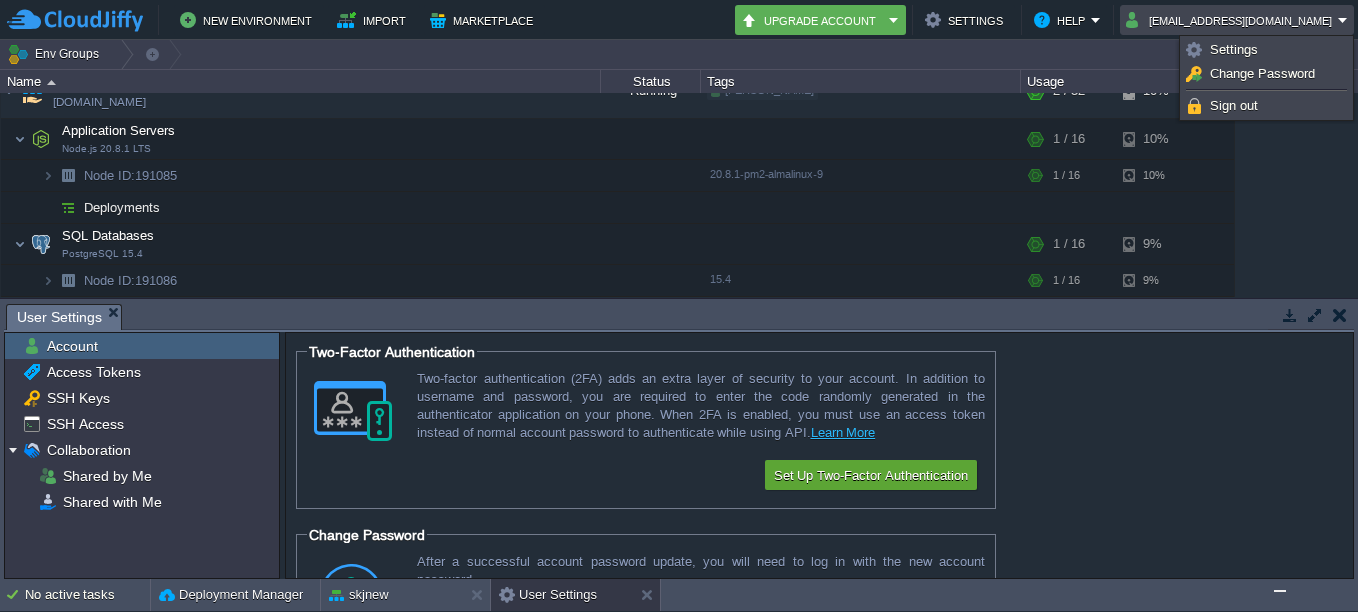 click on "[EMAIL_ADDRESS][DOMAIN_NAME]" at bounding box center [1232, 20] 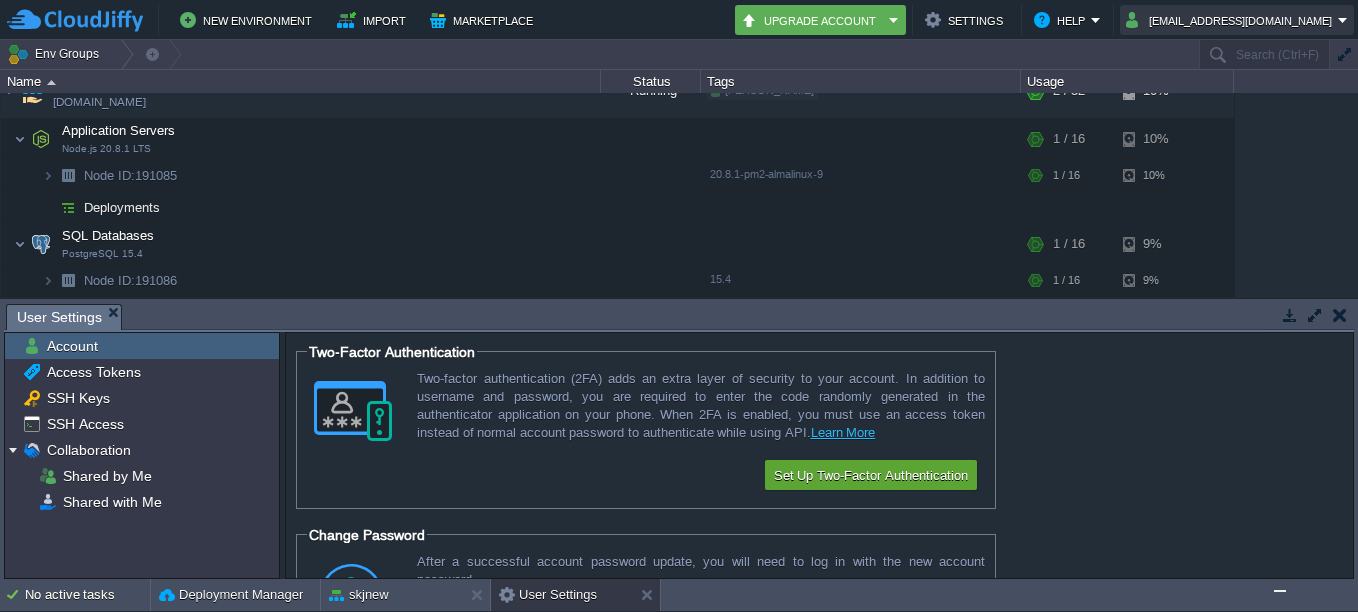 click on "[EMAIL_ADDRESS][DOMAIN_NAME]" at bounding box center [1232, 20] 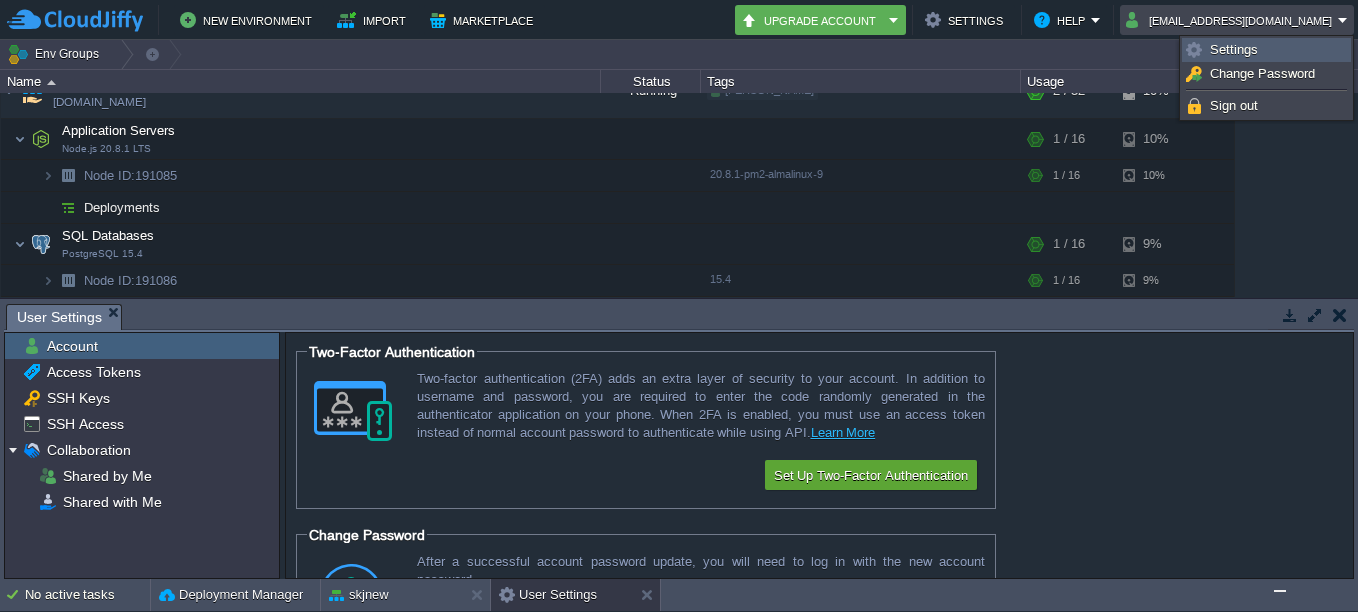 click on "Settings" at bounding box center (1266, 50) 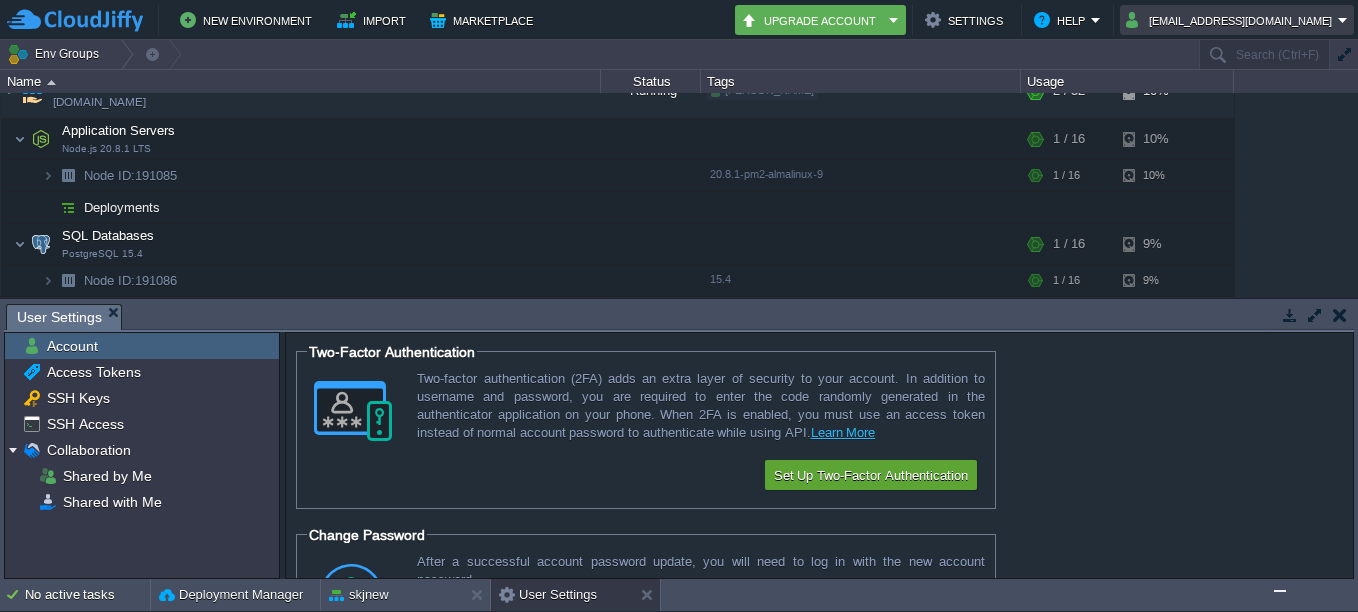 click on "[EMAIL_ADDRESS][DOMAIN_NAME]" at bounding box center [1237, 20] 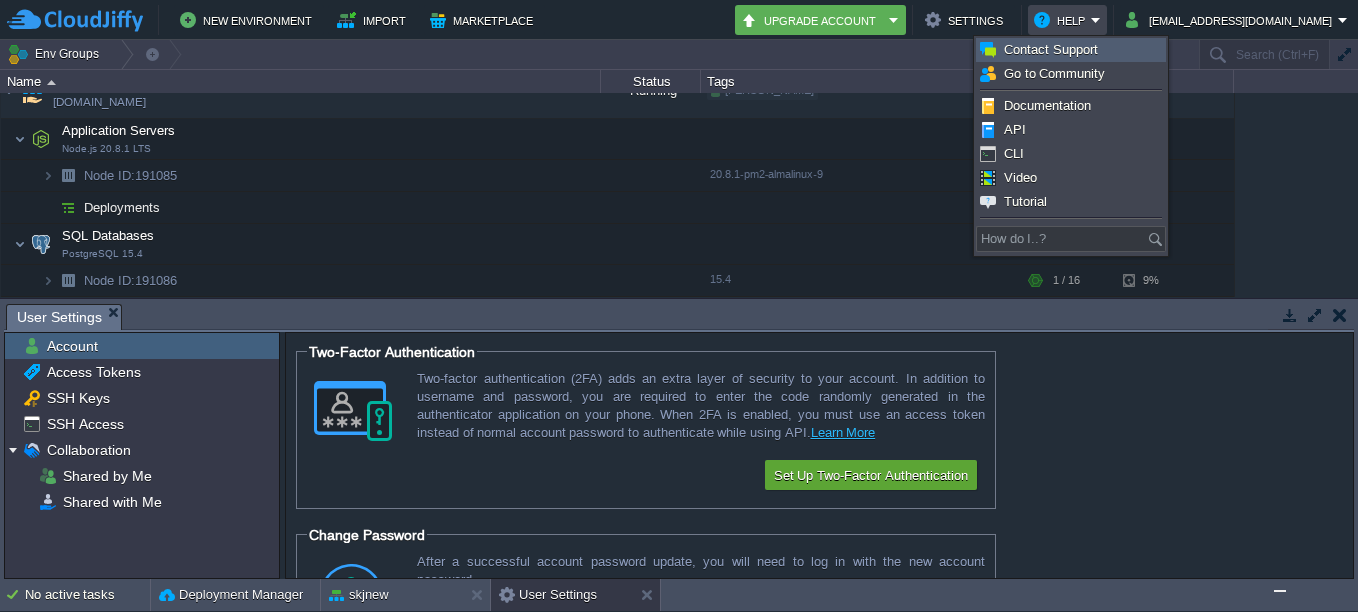 click on "Contact Support" at bounding box center [1071, 50] 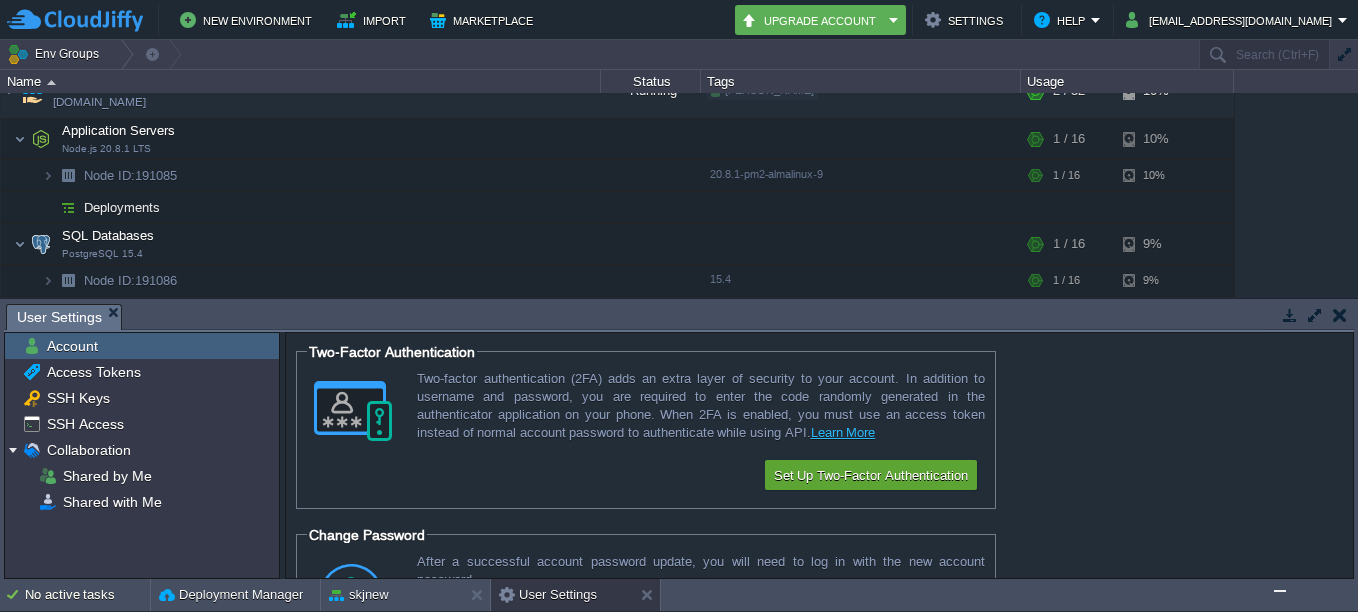 click at bounding box center (1280, 591) 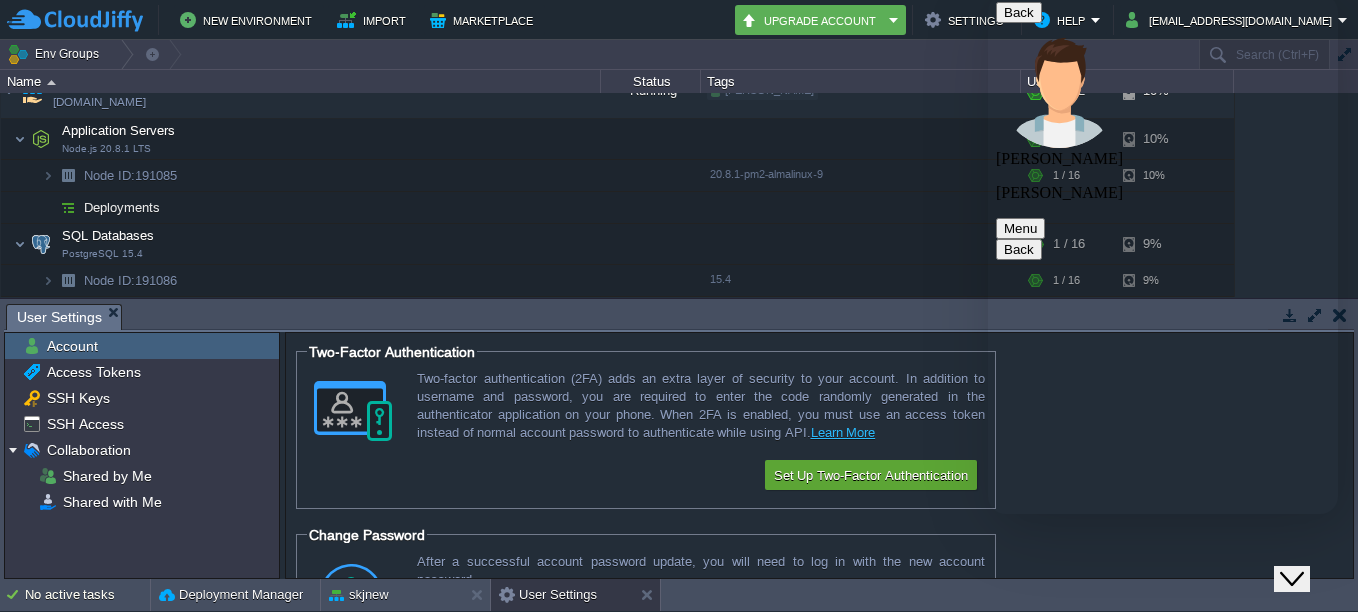 click on "[EMAIL_ADDRESS][DOMAIN_NAME]" at bounding box center [1152, 6464] 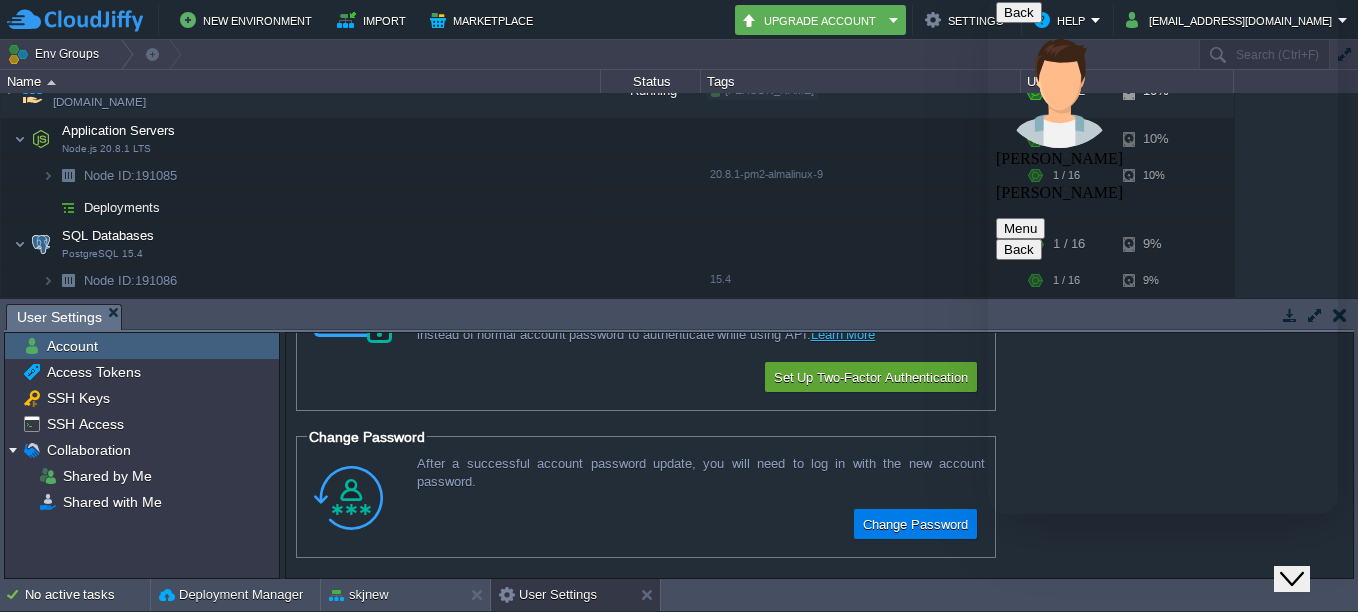 drag, startPoint x: 1301, startPoint y: 573, endPoint x: 1317, endPoint y: 1028, distance: 455.28122 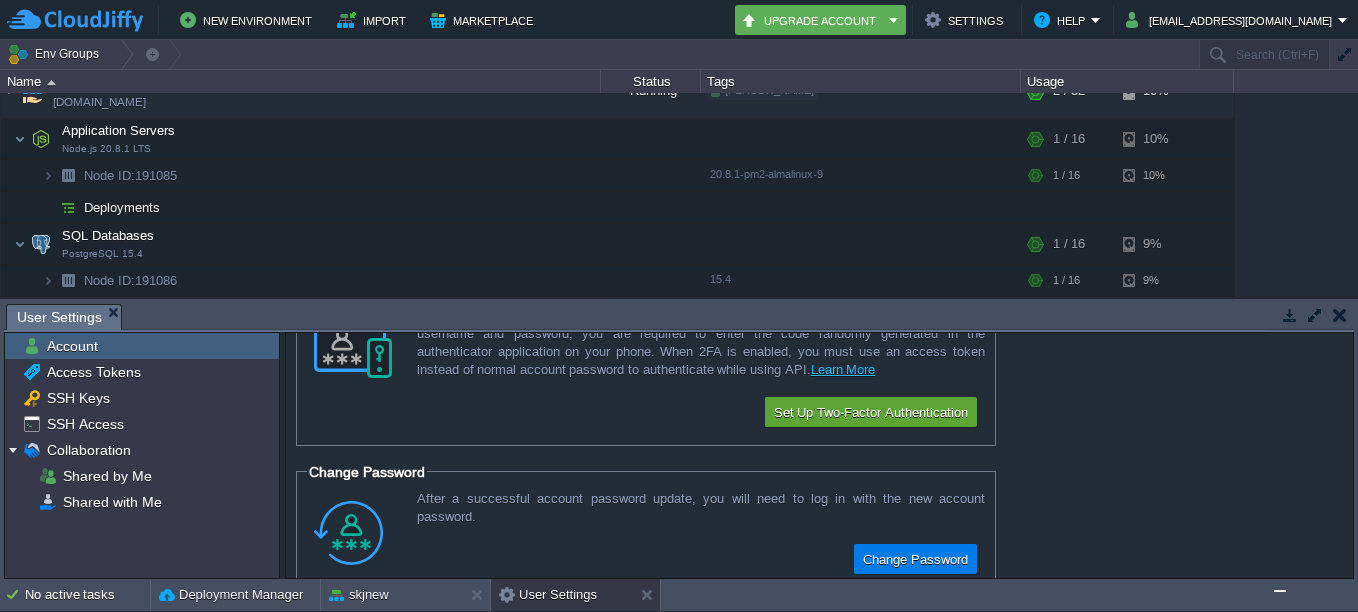scroll, scrollTop: 0, scrollLeft: 0, axis: both 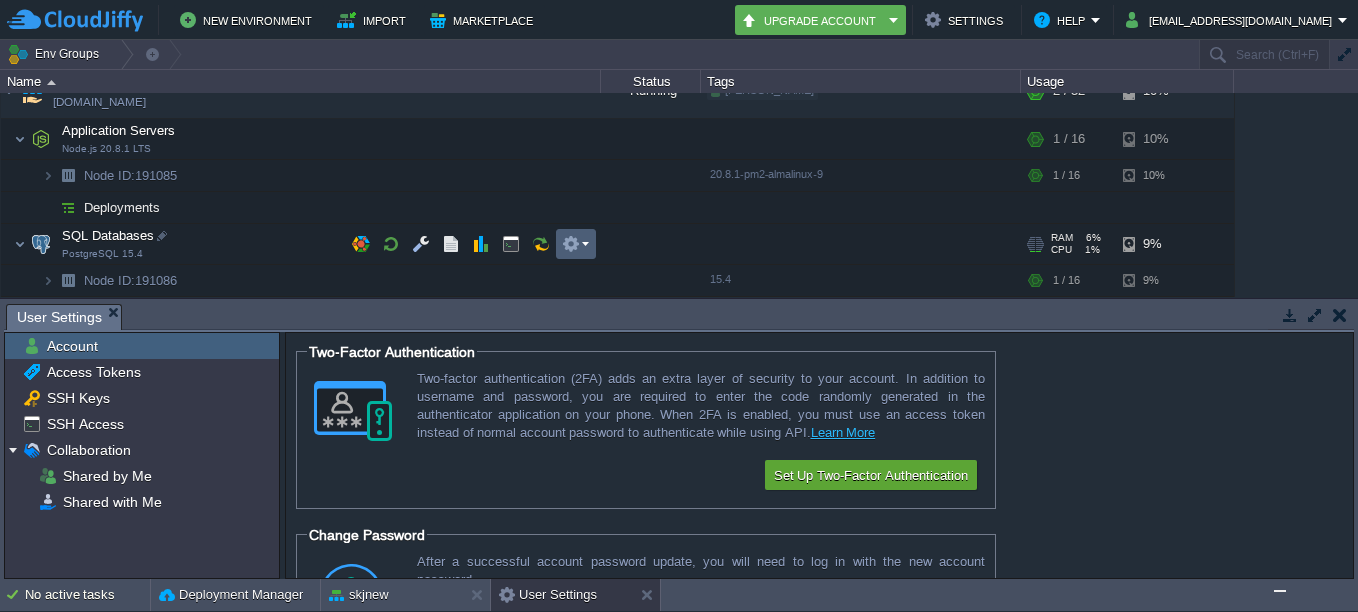 click at bounding box center (576, 244) 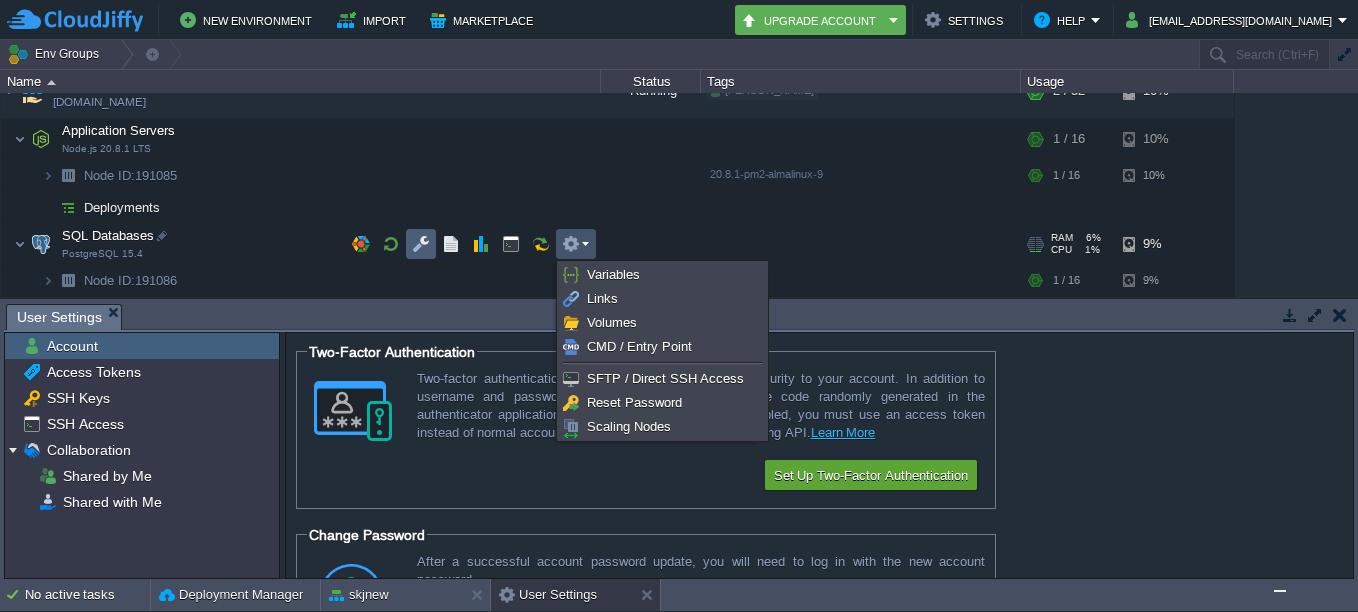 click at bounding box center (421, 244) 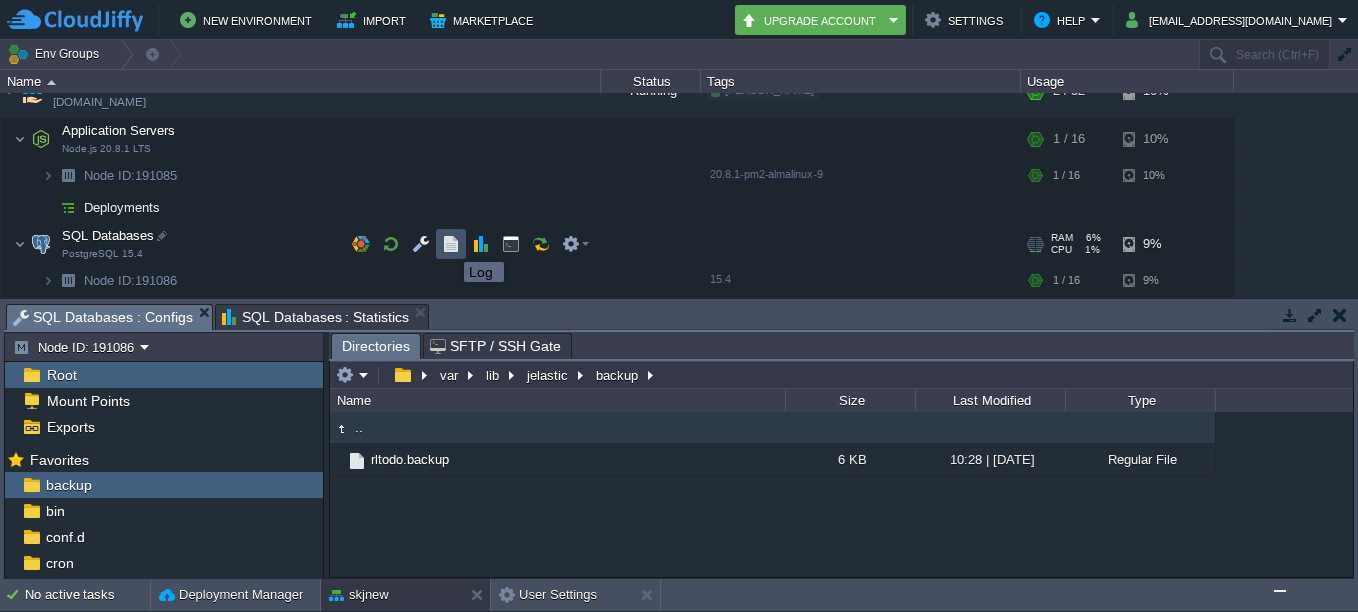 click at bounding box center [451, 244] 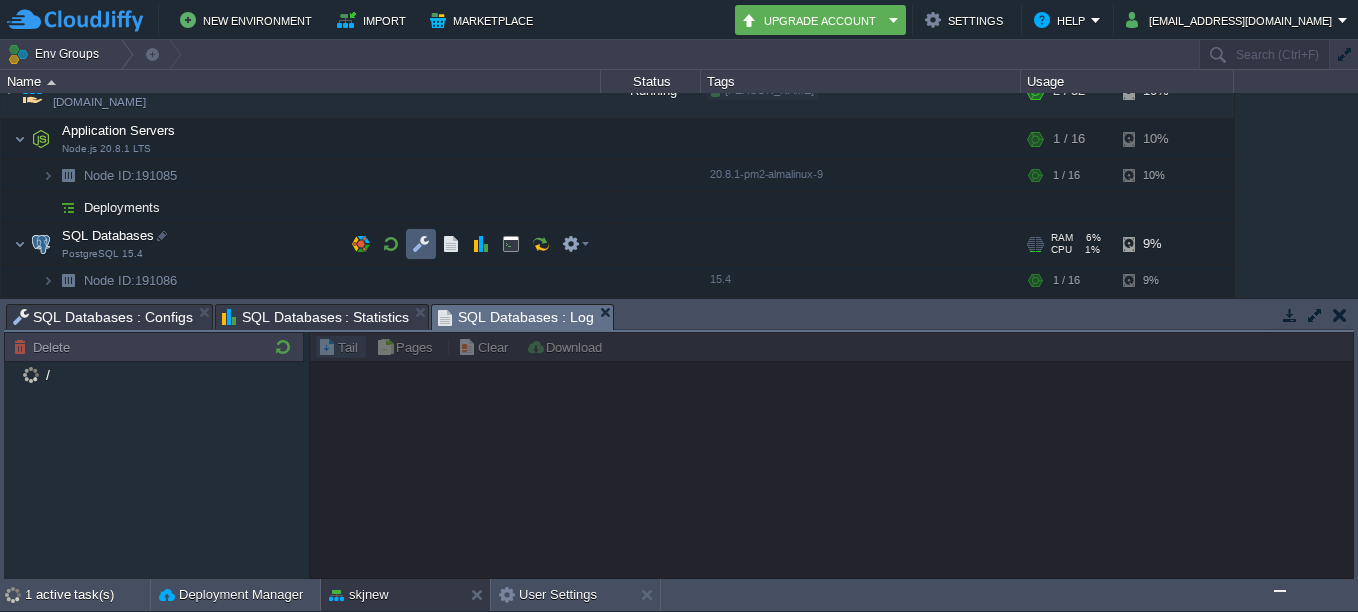 click at bounding box center (421, 244) 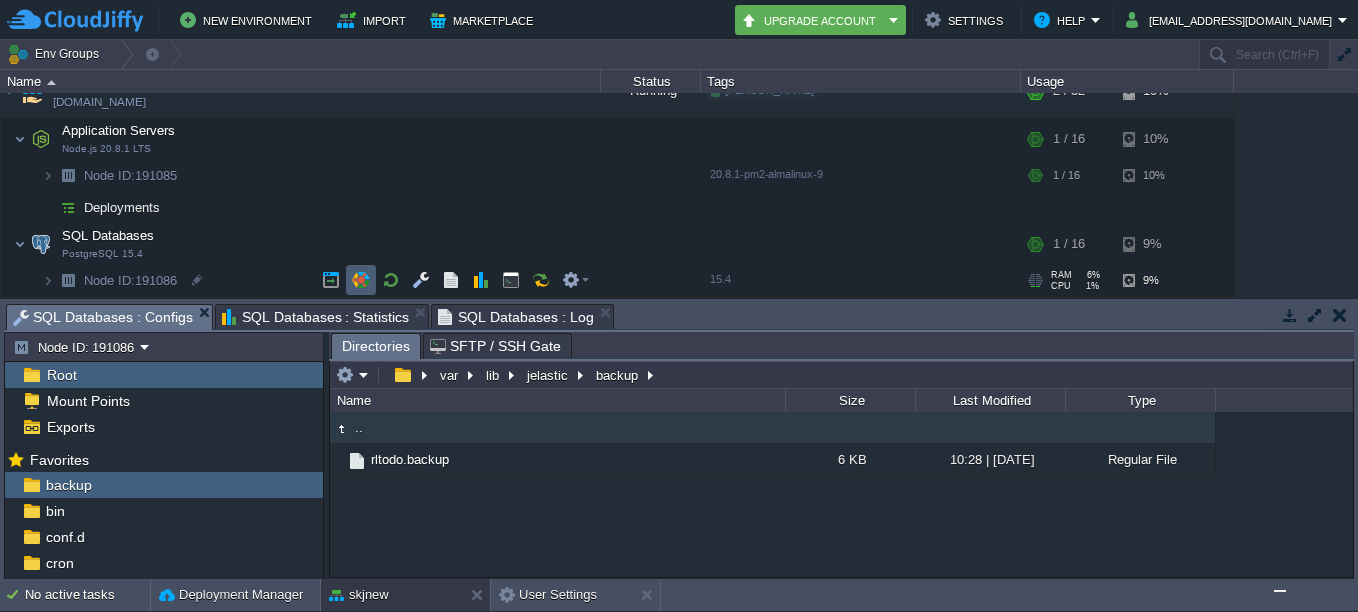 click at bounding box center [361, 280] 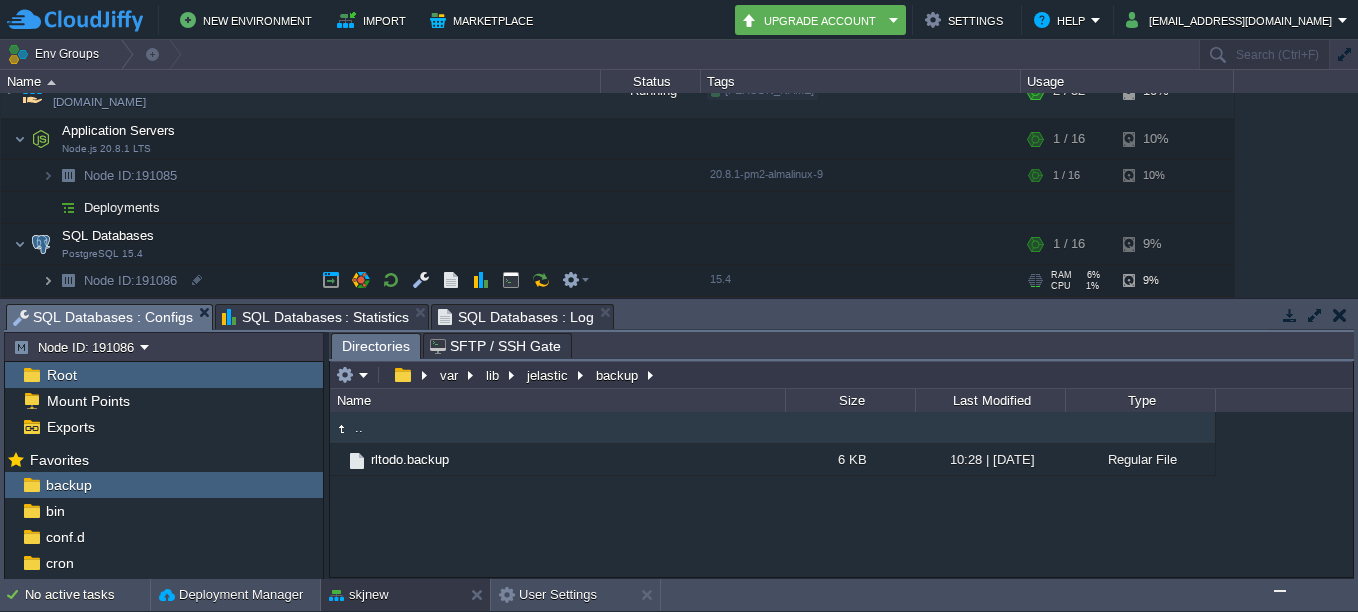click at bounding box center [48, 280] 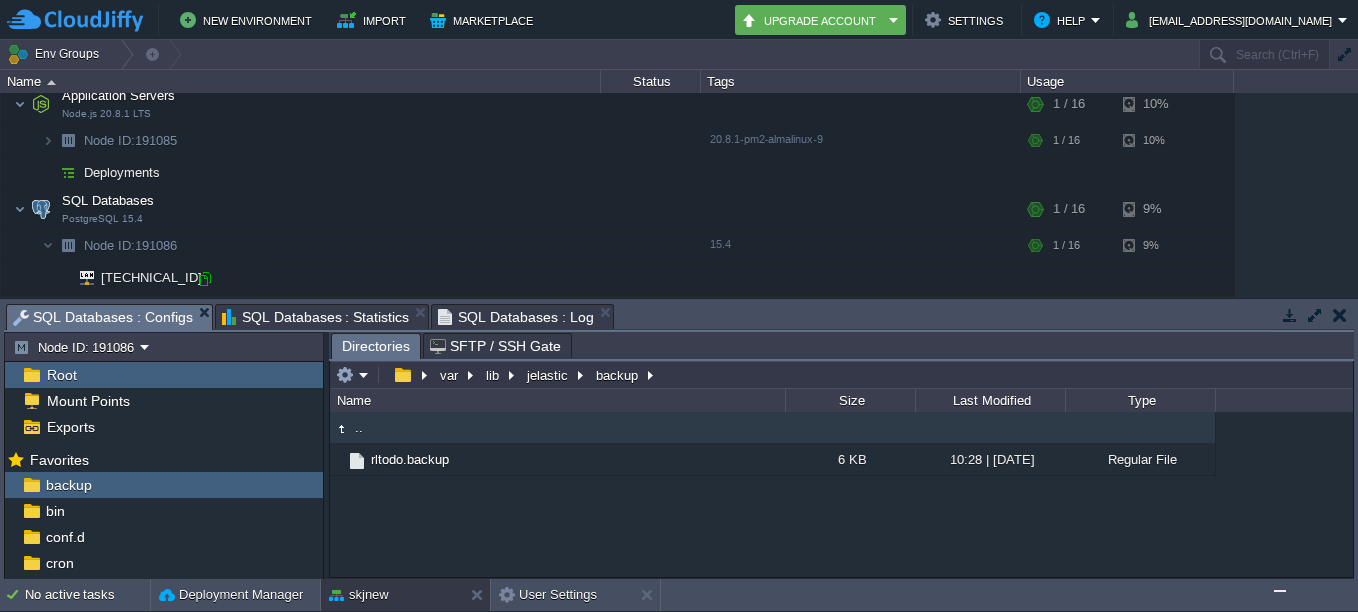 scroll, scrollTop: 908, scrollLeft: 0, axis: vertical 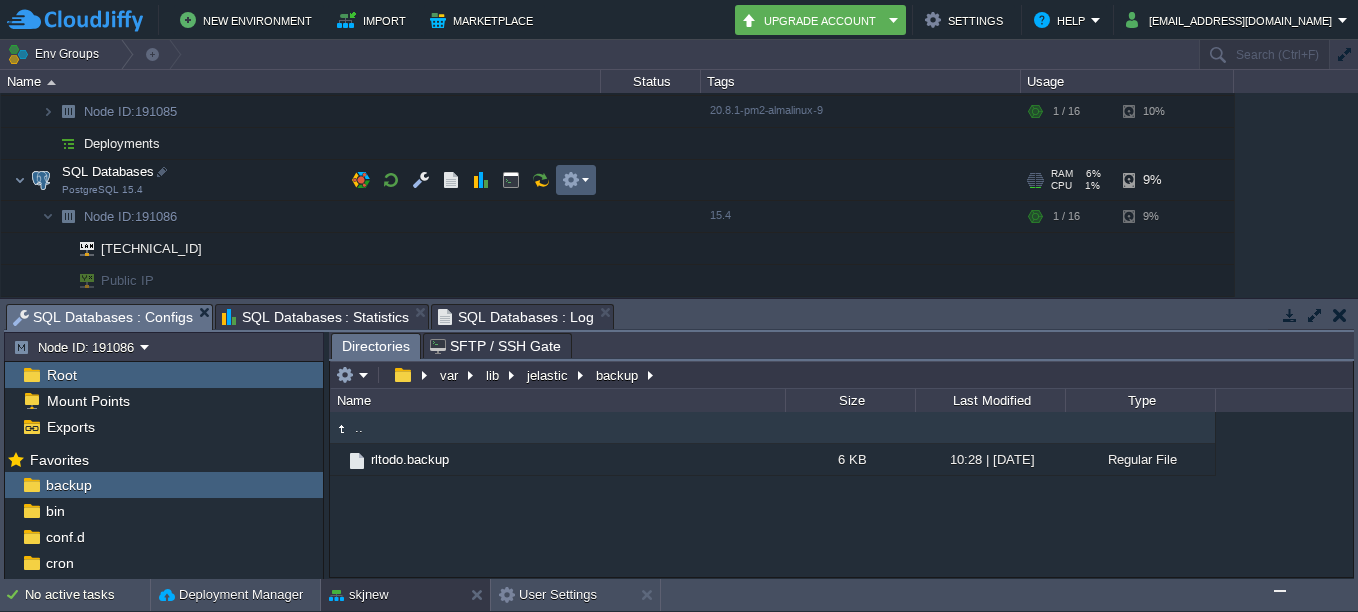 click at bounding box center (576, 180) 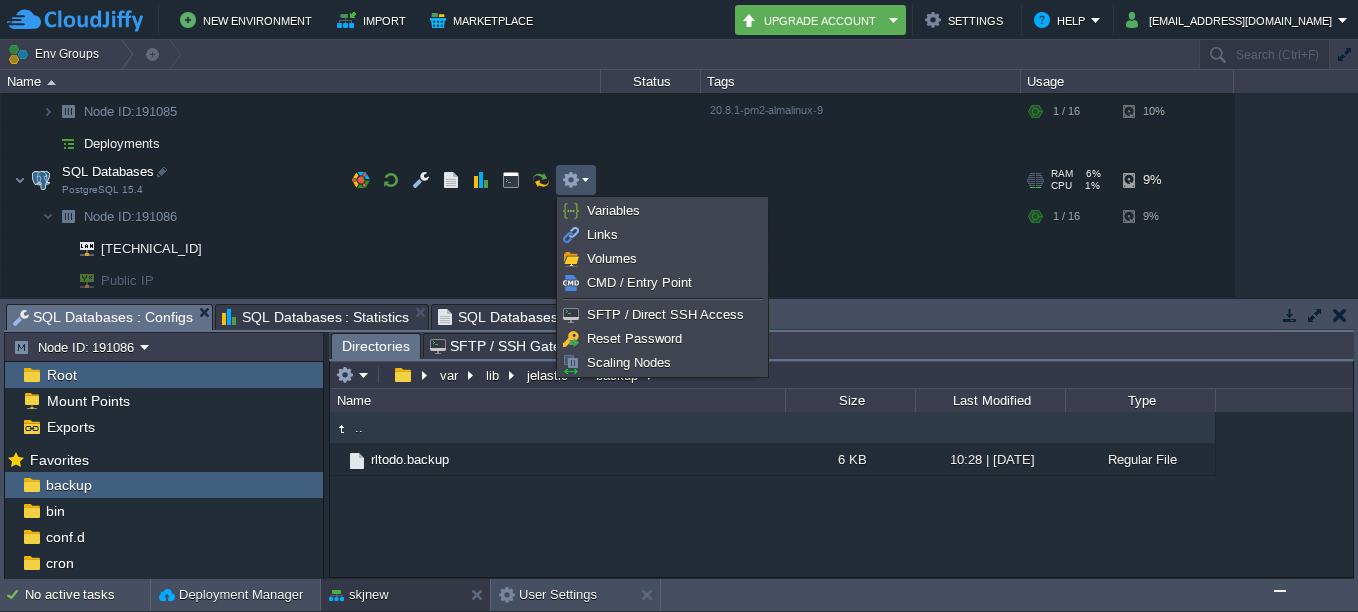 click on ".. rltodo.backup 6 KB 10:28   |   [DATE] Regular File" at bounding box center [841, 494] 